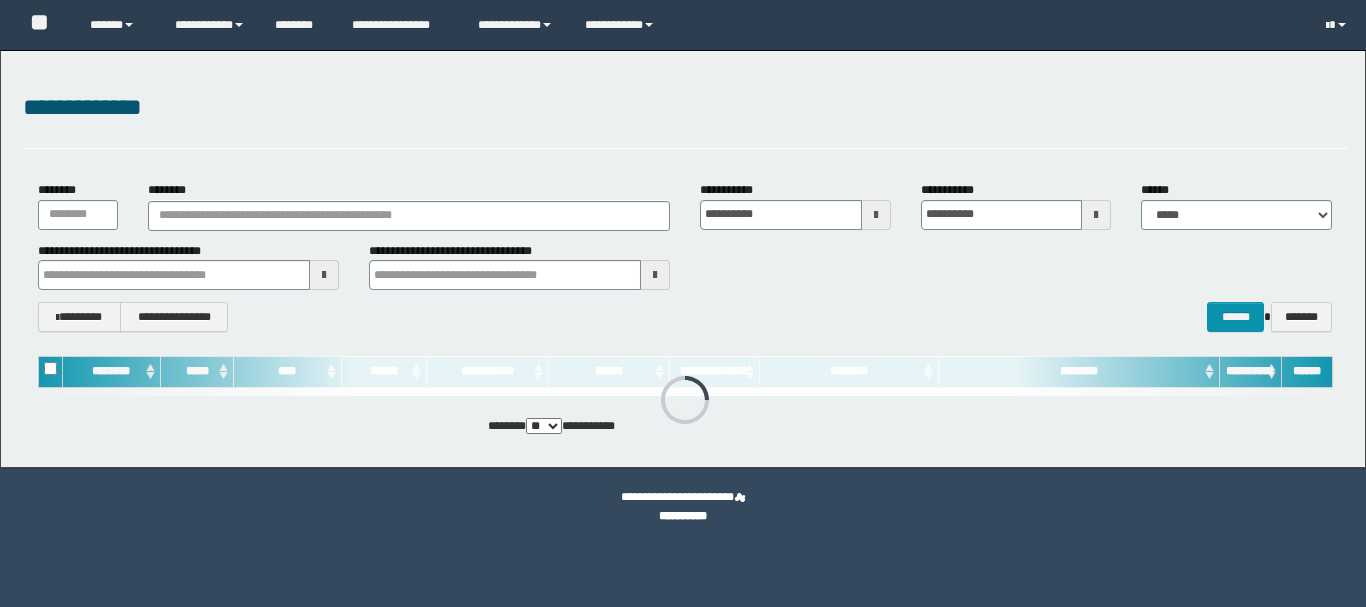 scroll, scrollTop: 0, scrollLeft: 0, axis: both 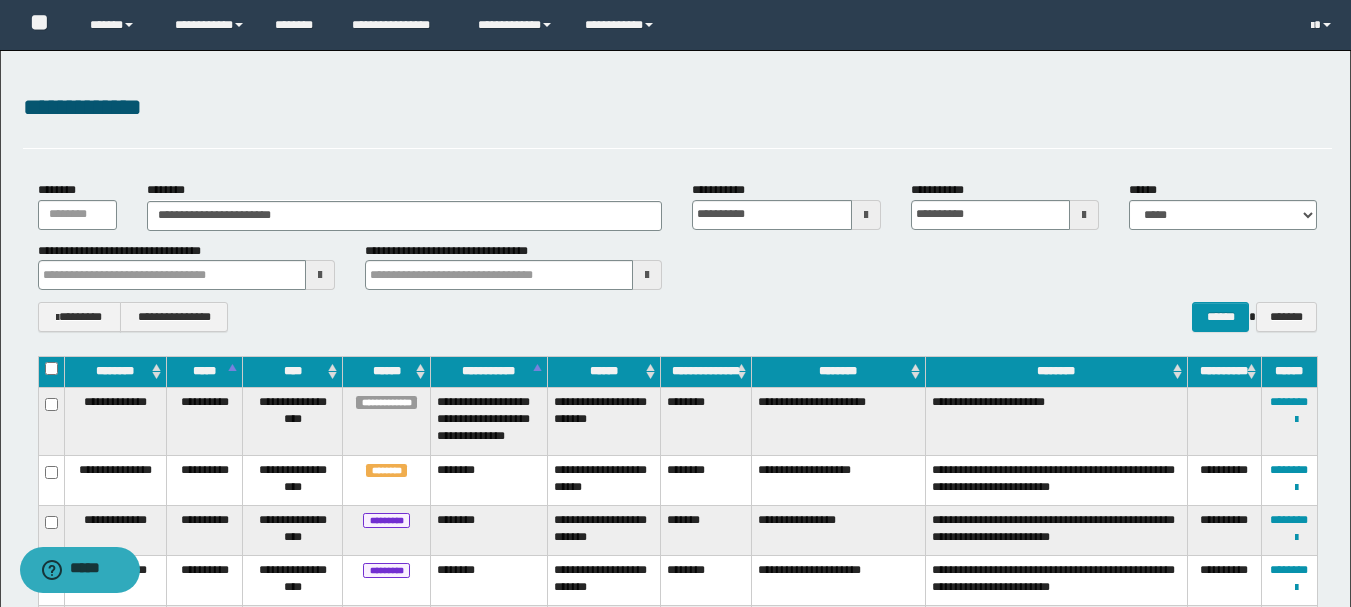 type on "**********" 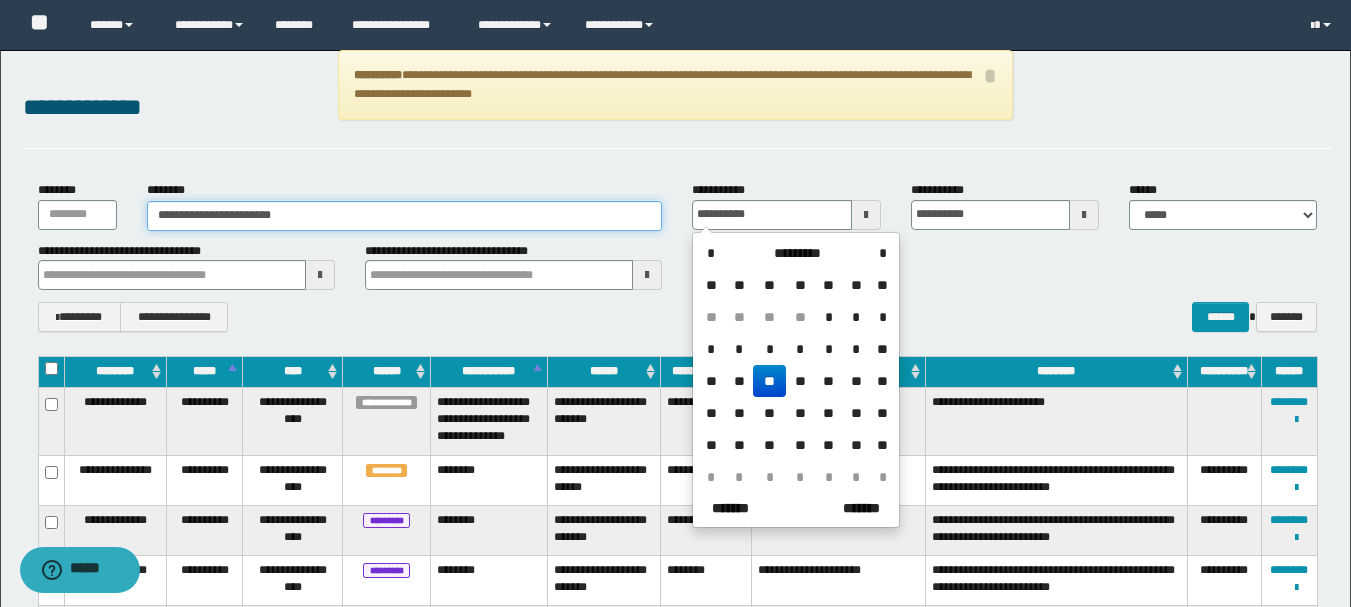 click on "**********" at bounding box center [405, 216] 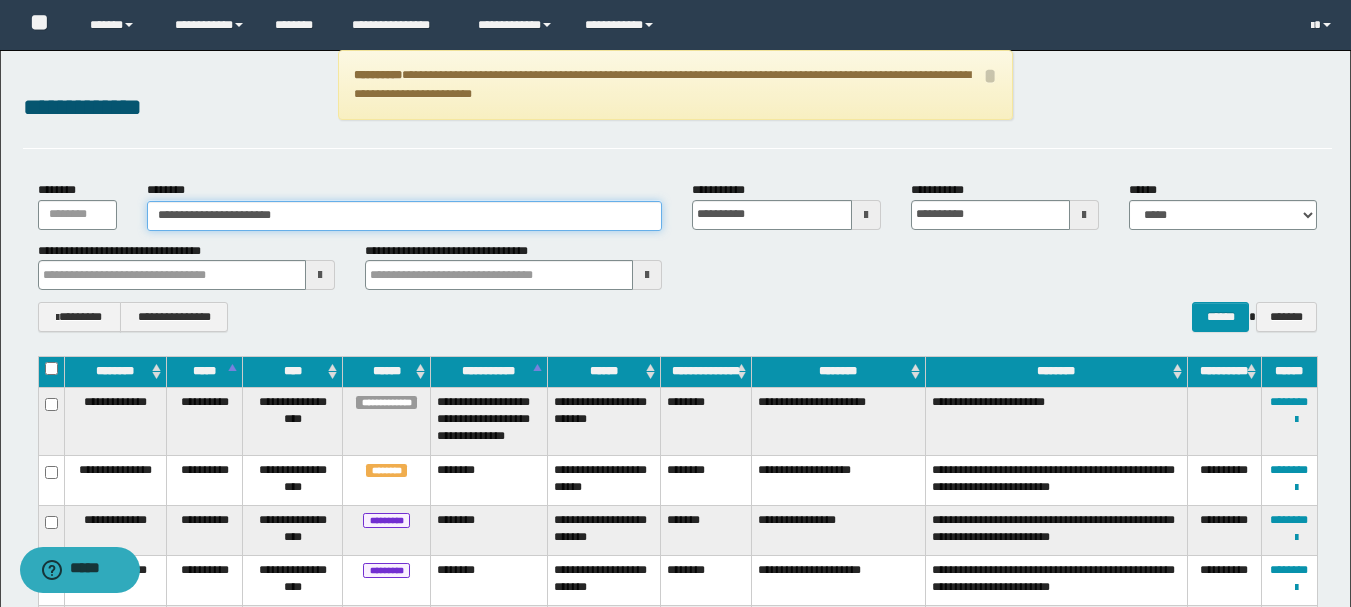 drag, startPoint x: 378, startPoint y: 223, endPoint x: 0, endPoint y: 217, distance: 378.0476 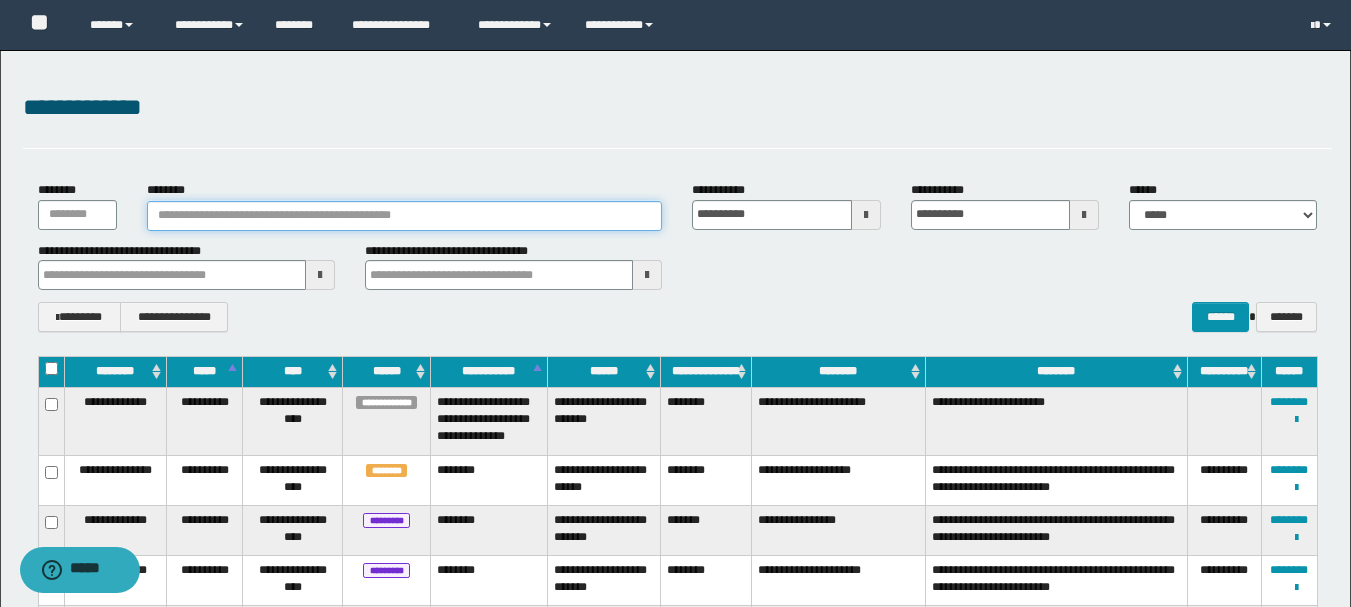paste on "********" 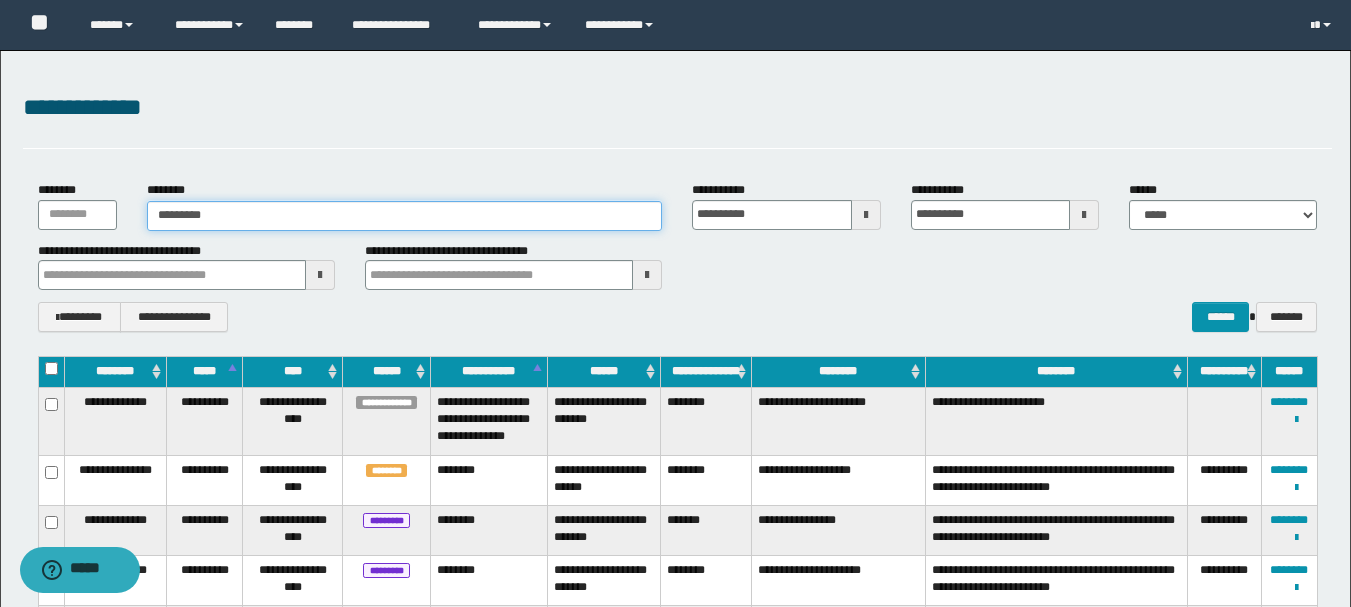type on "********" 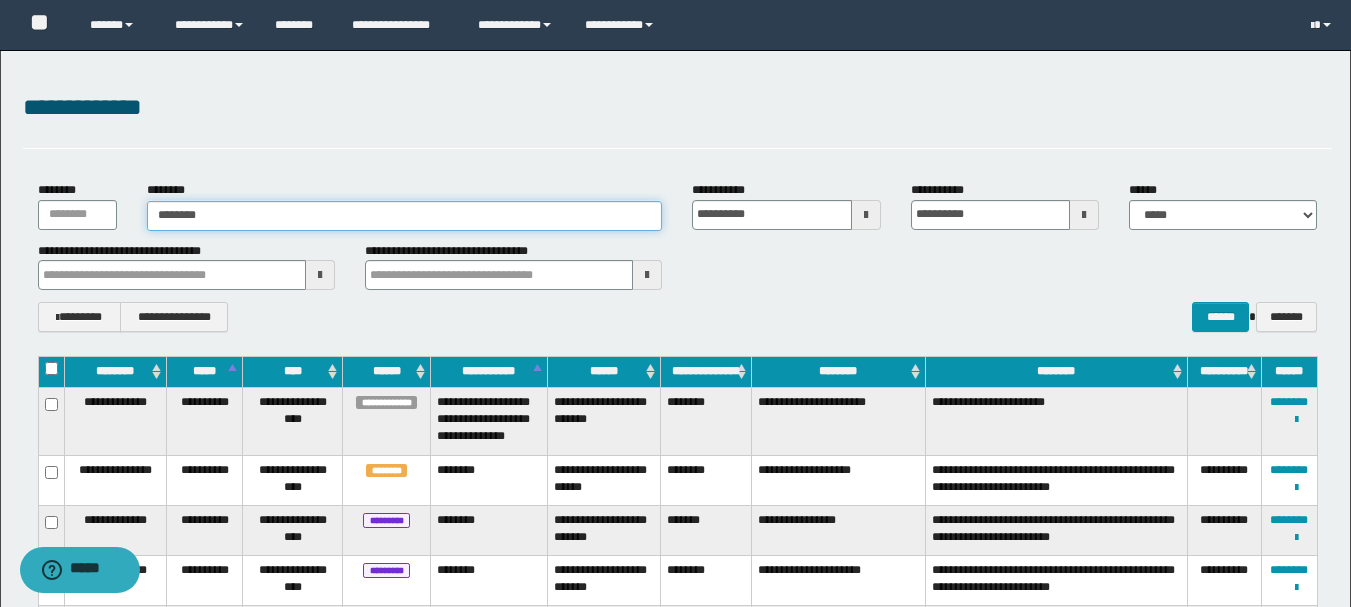 type on "********" 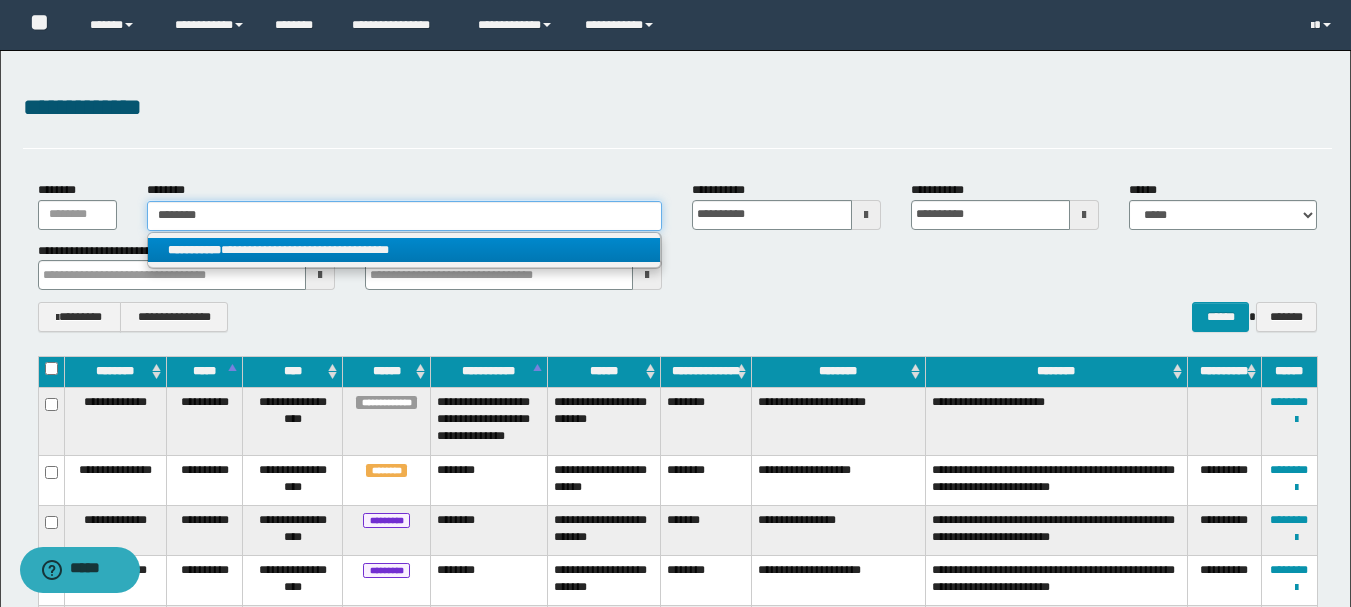 type on "********" 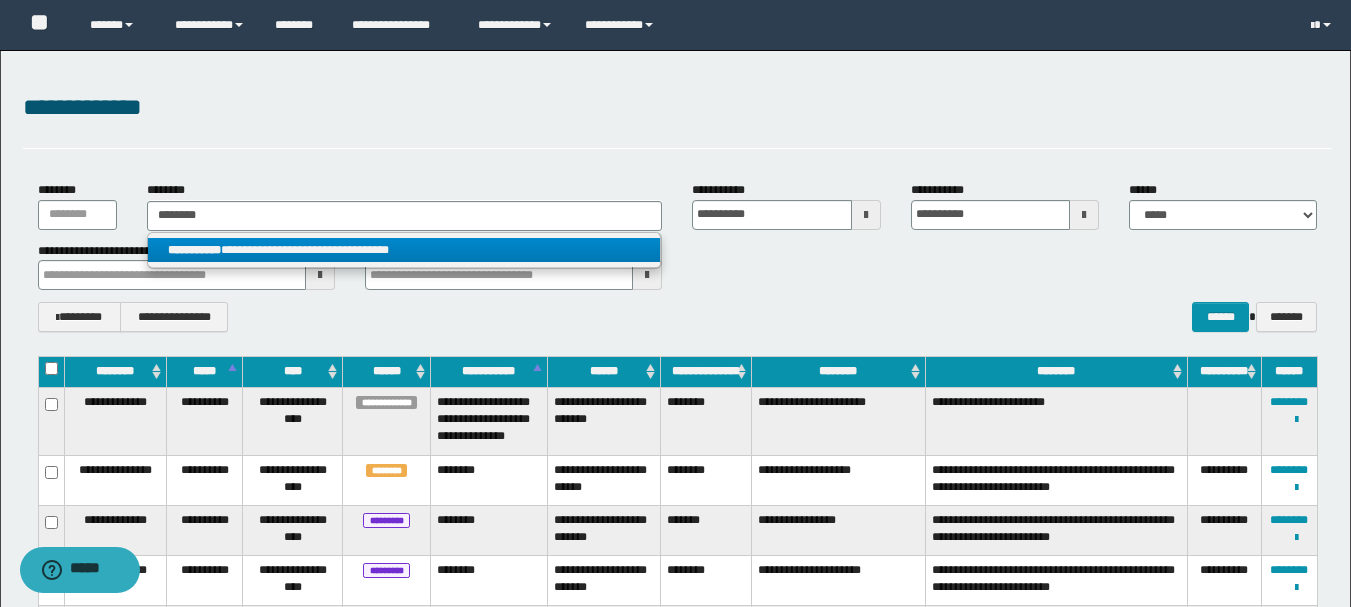 click on "**********" at bounding box center (404, 250) 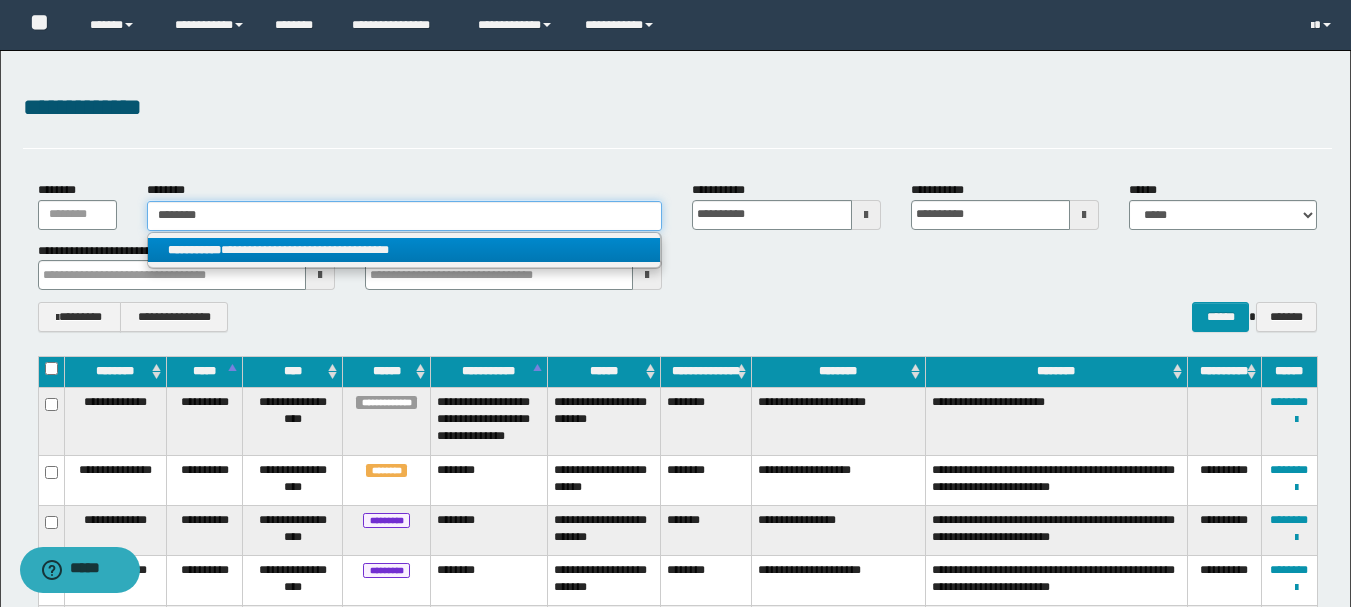 type 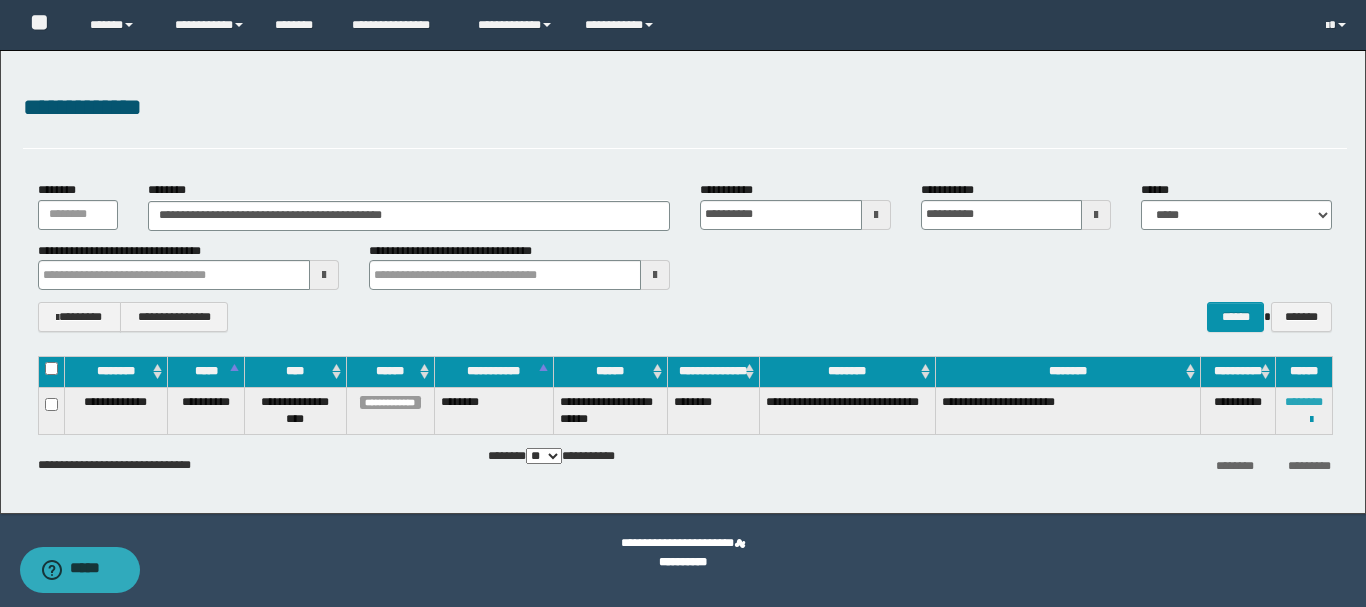 click on "********" at bounding box center (1304, 402) 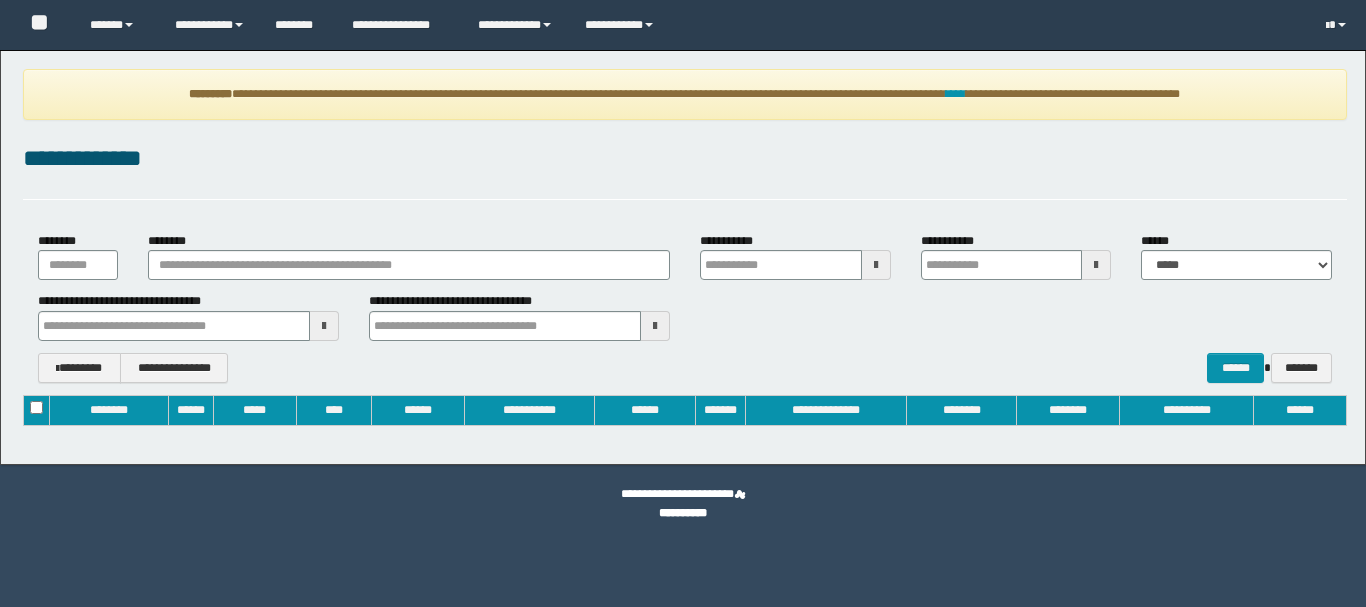 type on "**********" 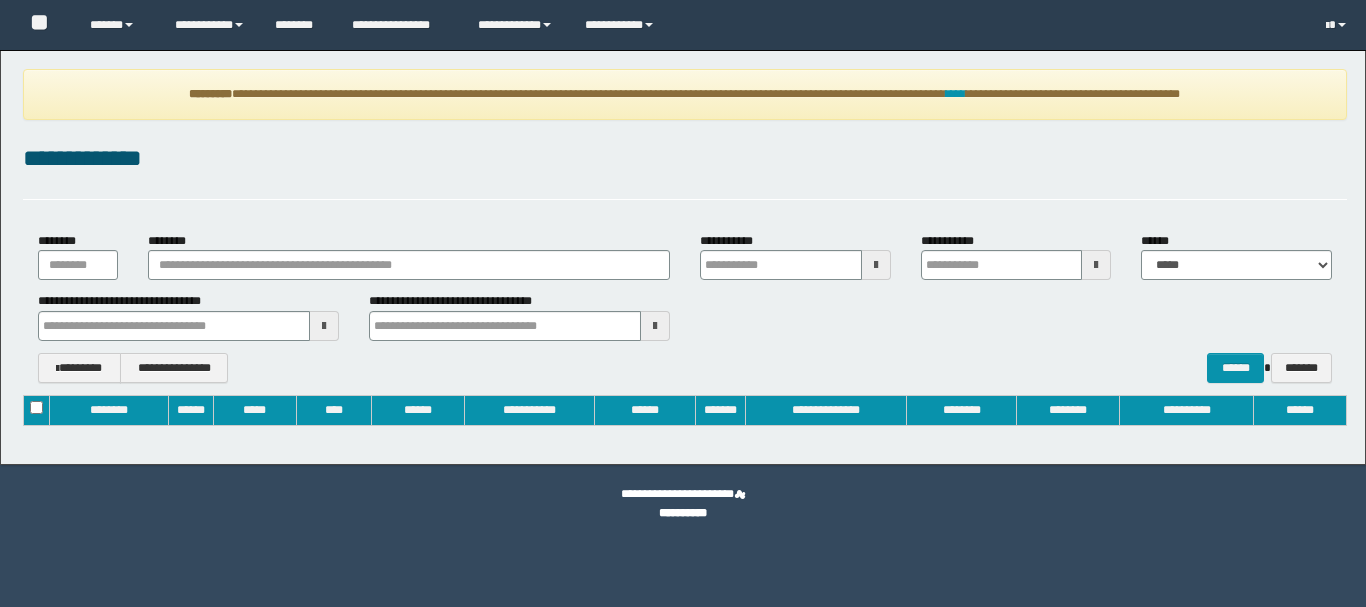 type on "**********" 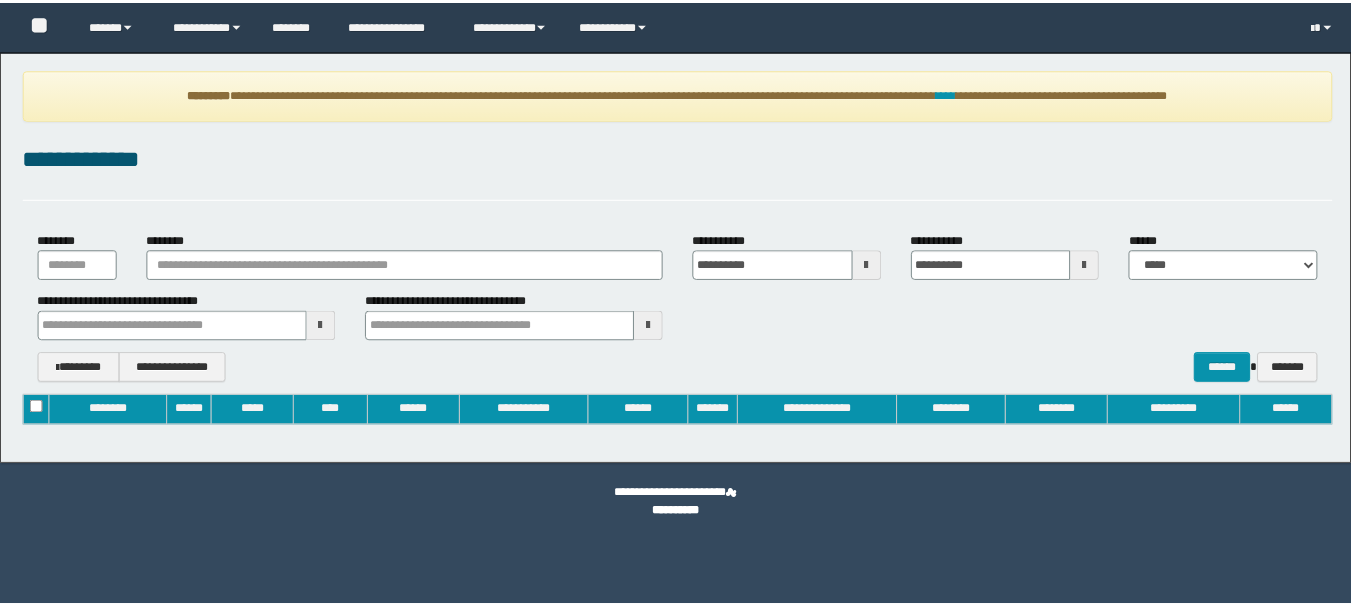 scroll, scrollTop: 0, scrollLeft: 0, axis: both 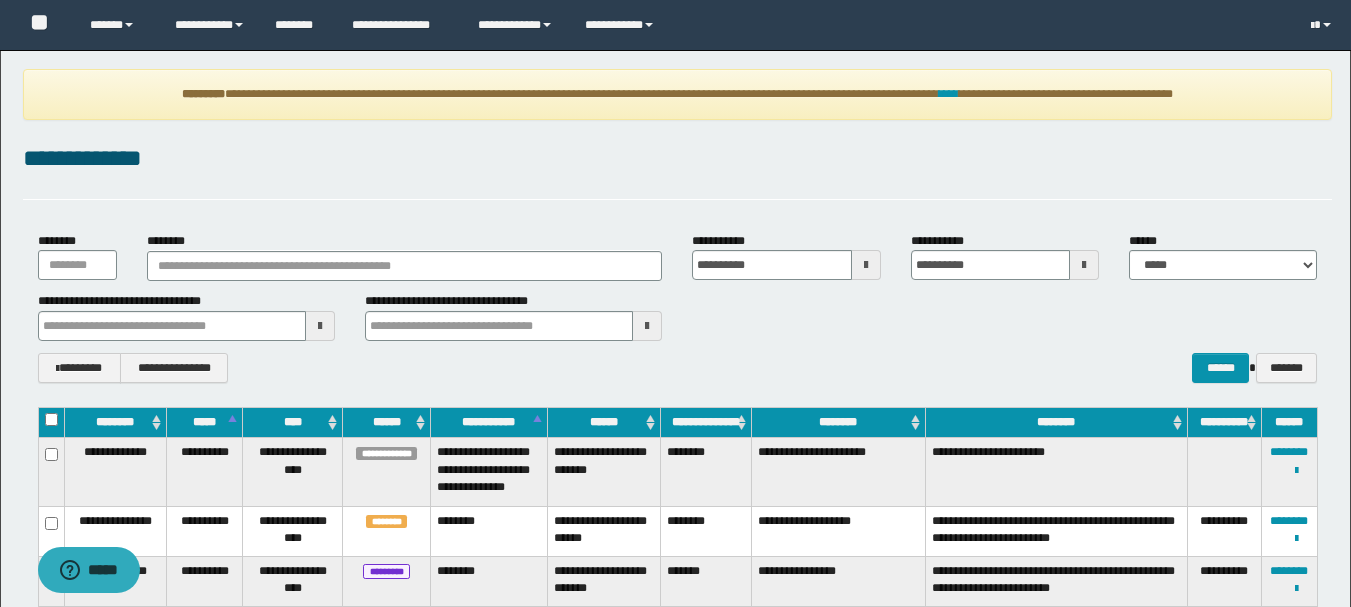 type 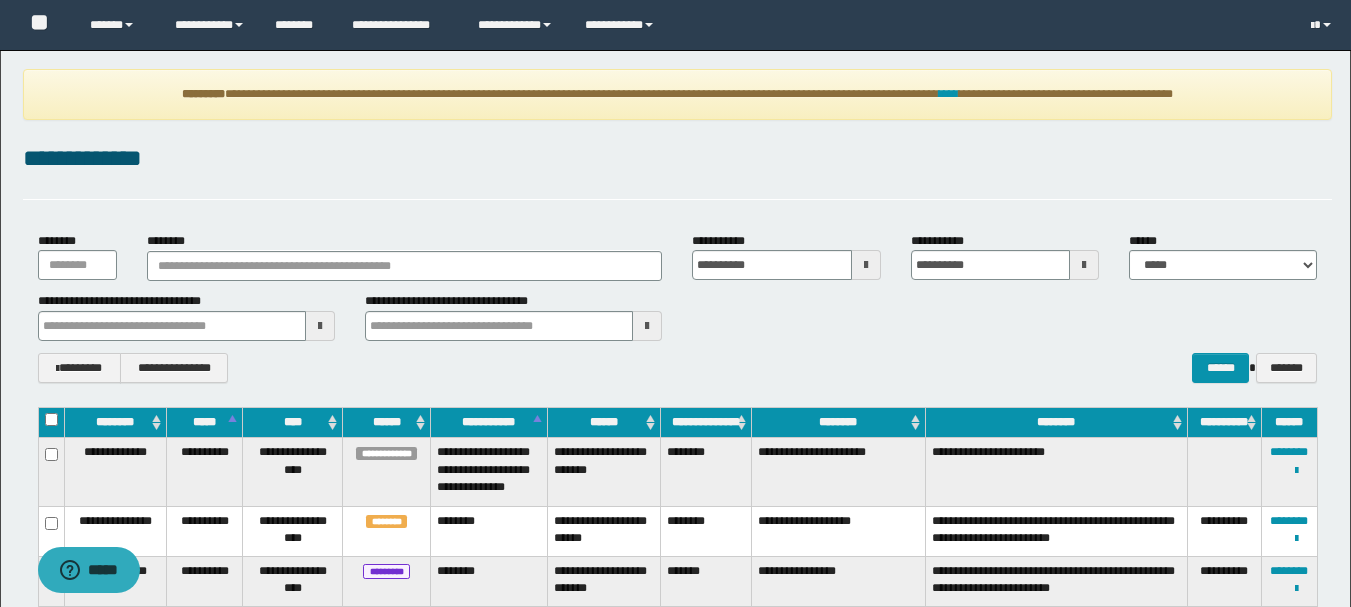 type 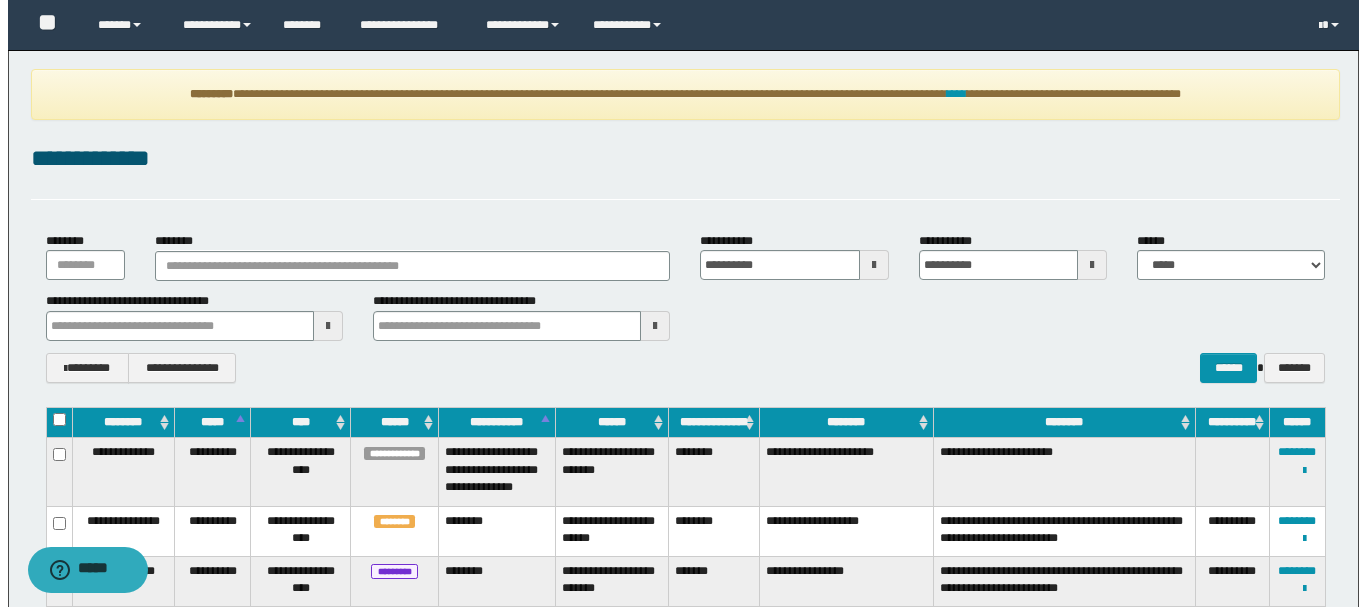 scroll, scrollTop: 0, scrollLeft: 0, axis: both 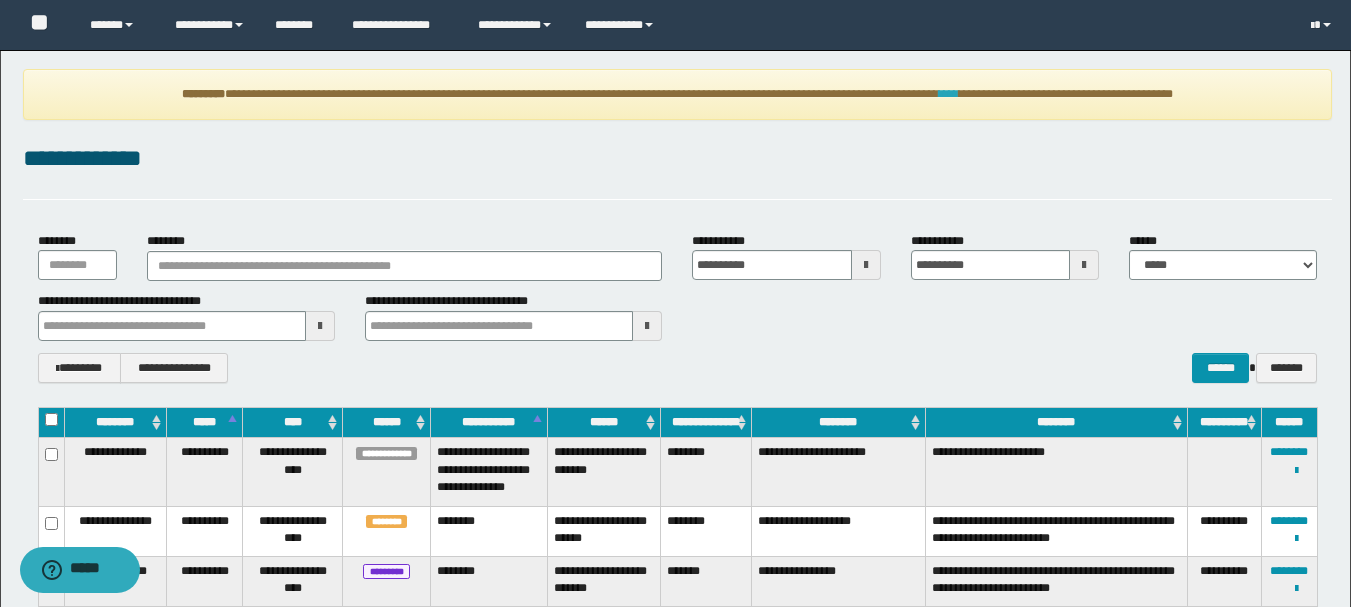 click on "****" at bounding box center (949, 94) 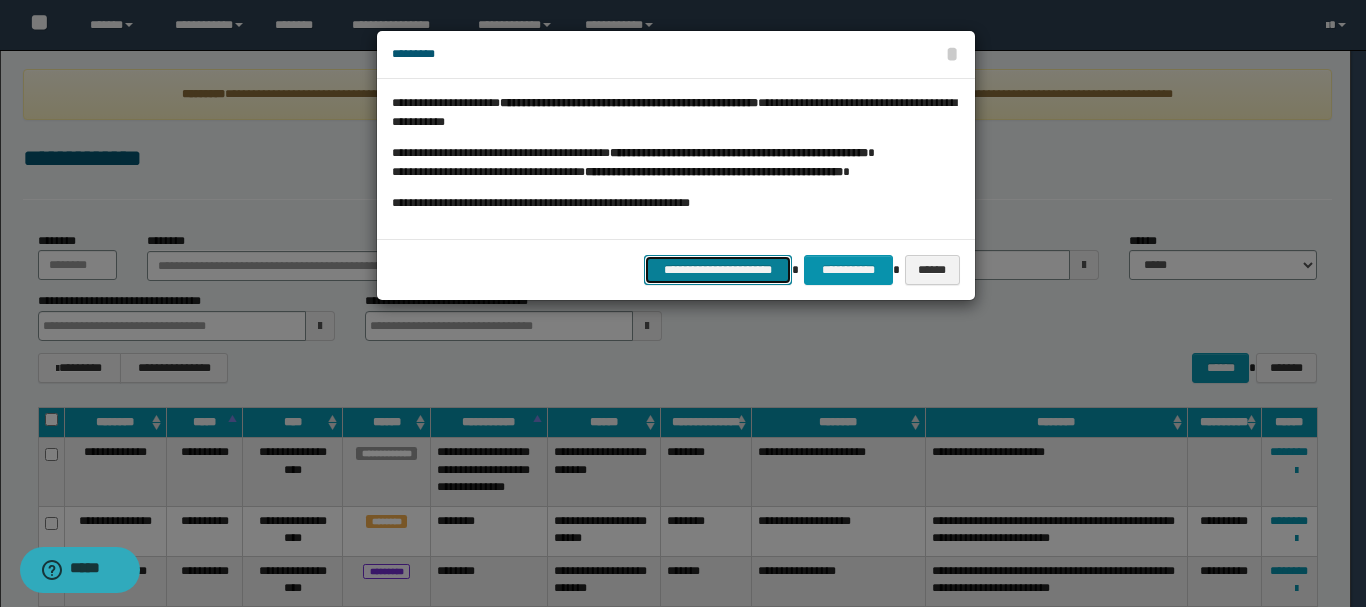click on "**********" at bounding box center [718, 270] 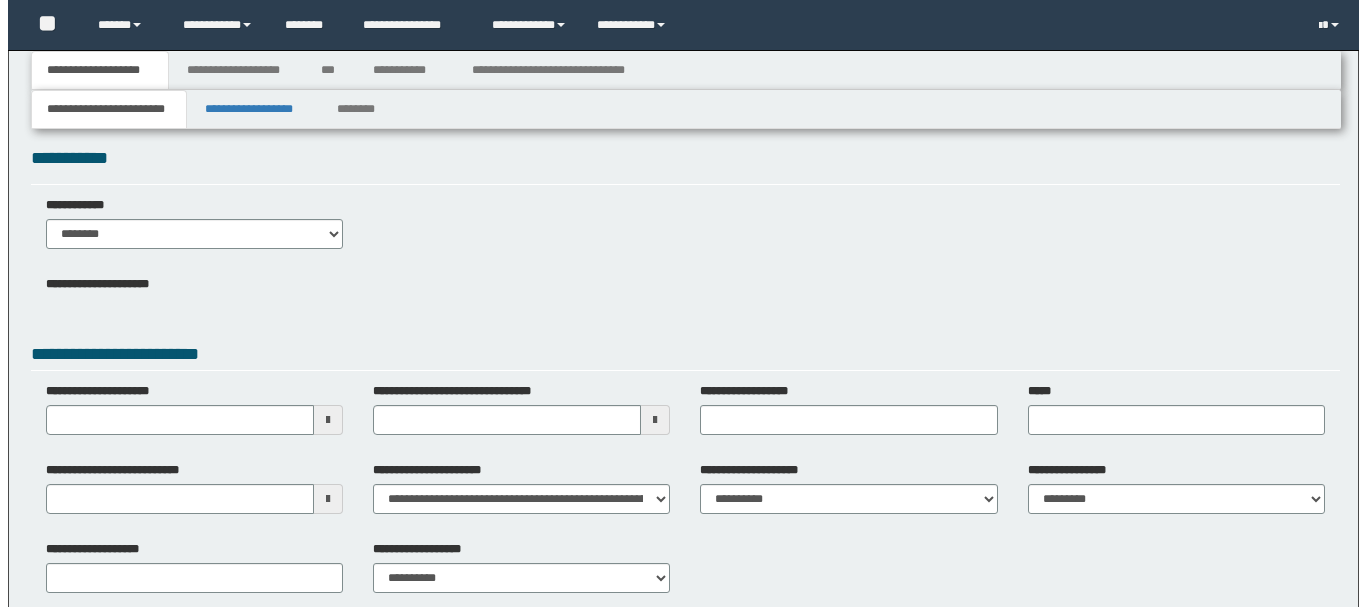scroll, scrollTop: 0, scrollLeft: 0, axis: both 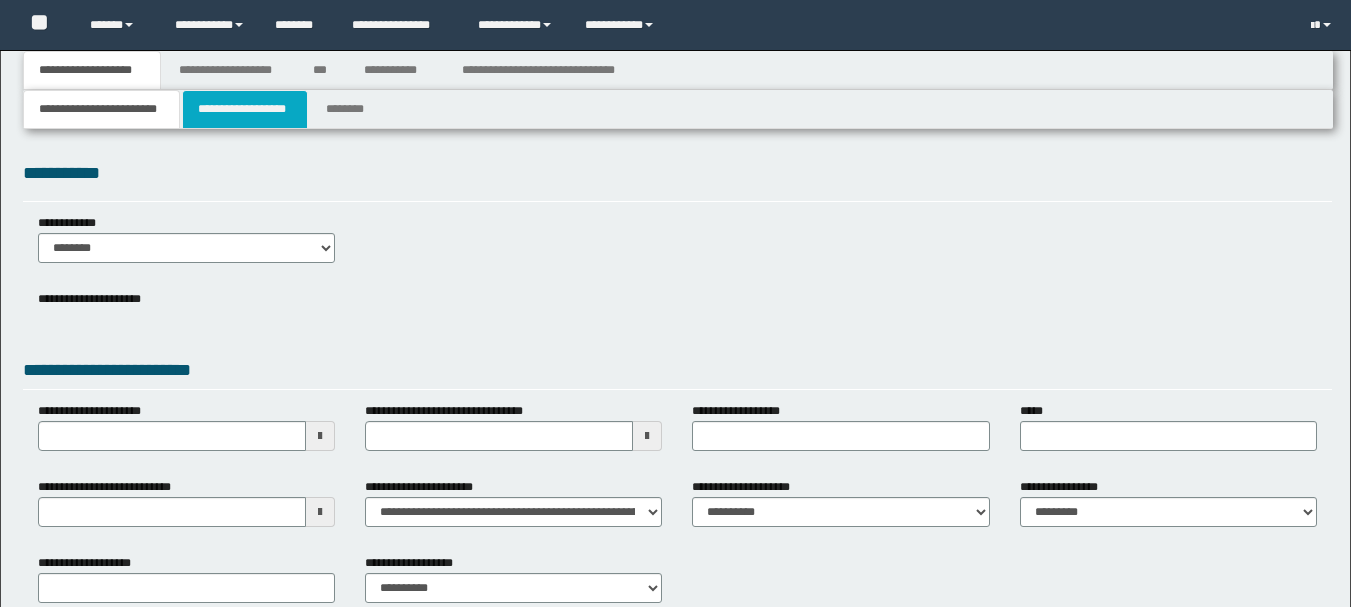 type 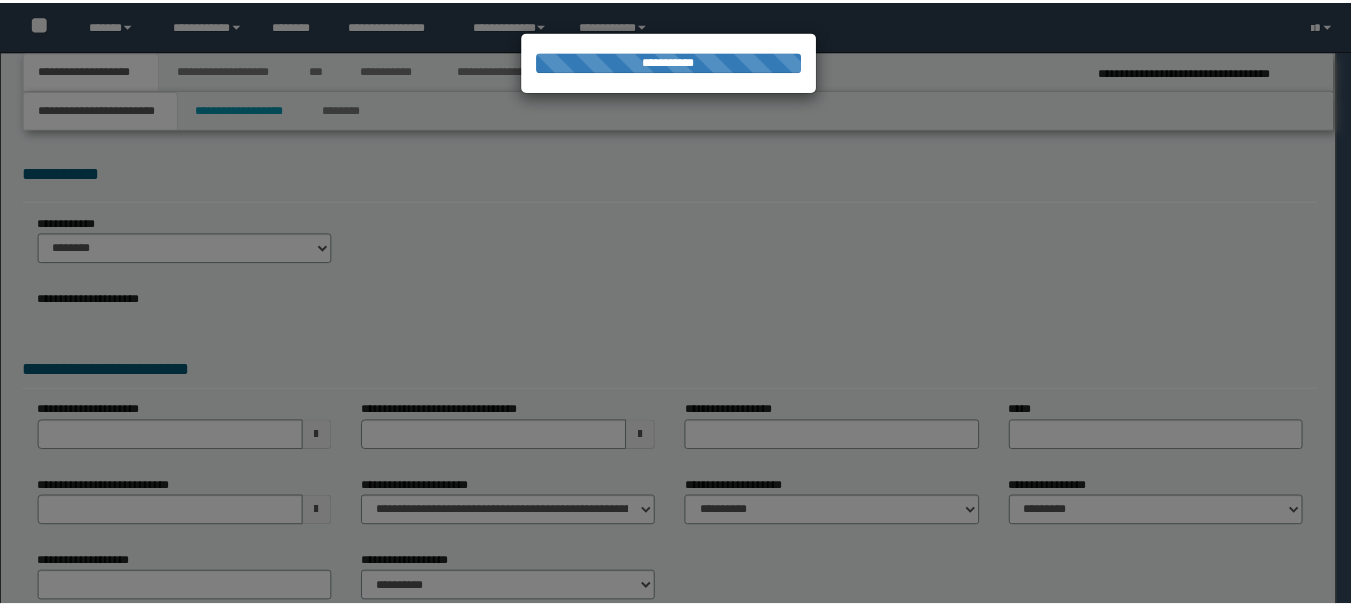 scroll, scrollTop: 0, scrollLeft: 0, axis: both 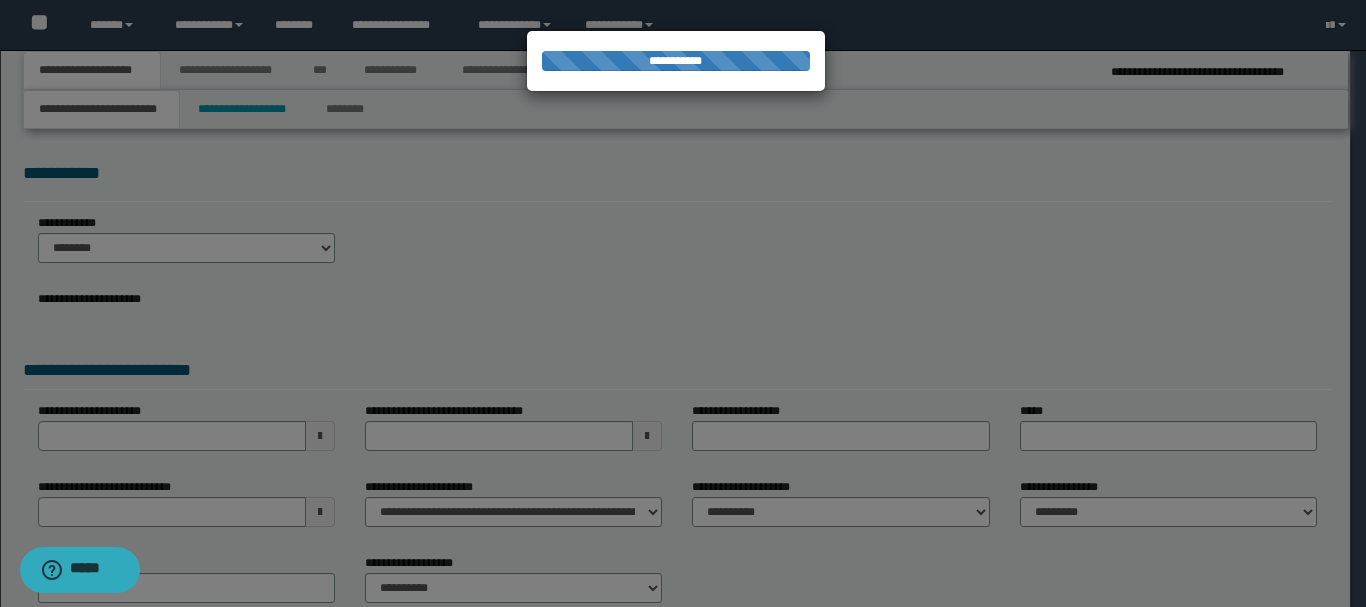 type on "**********" 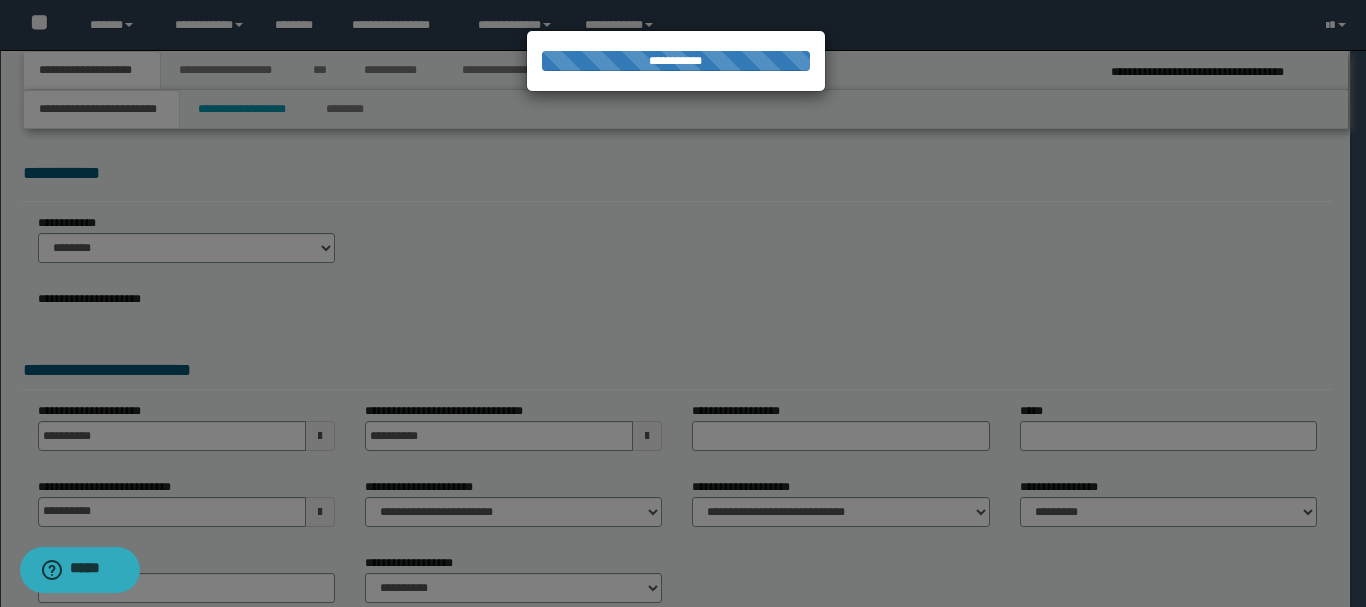 select on "*" 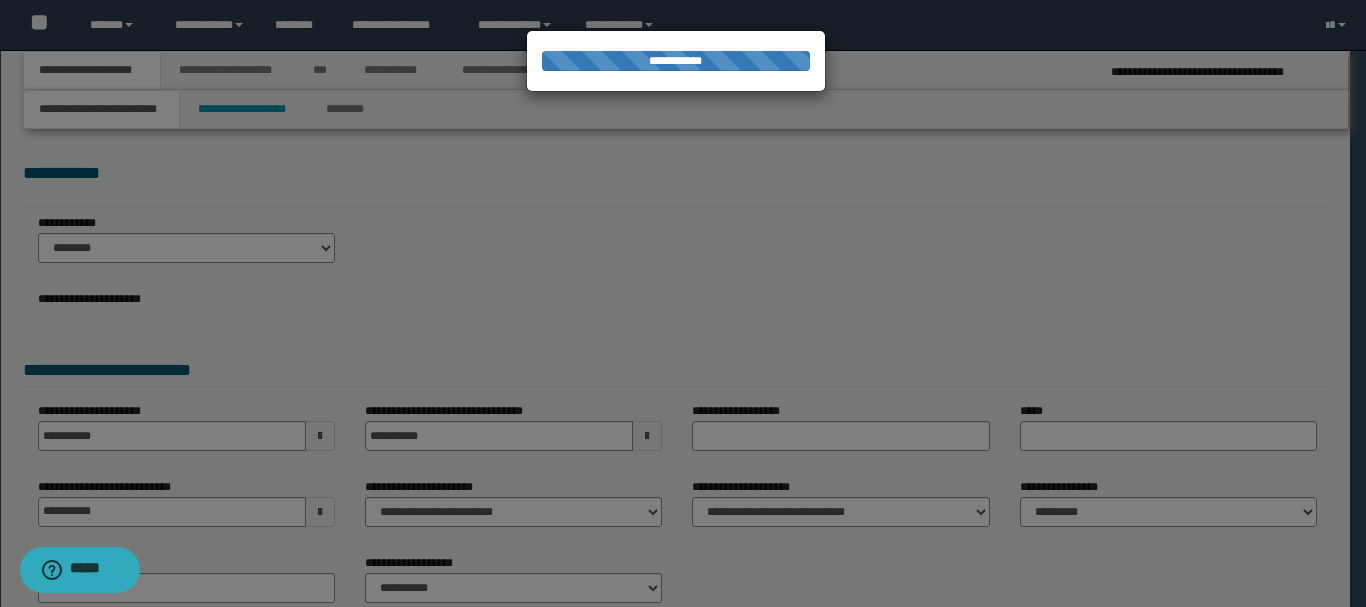 type on "********" 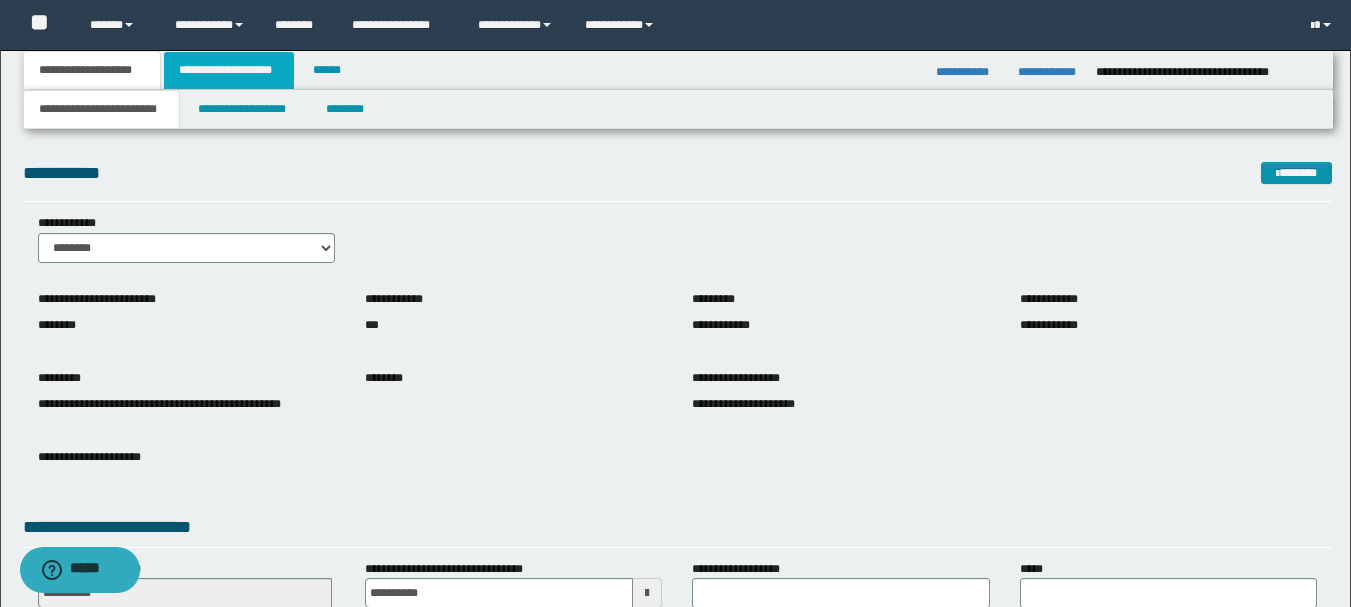 click on "**********" at bounding box center (229, 70) 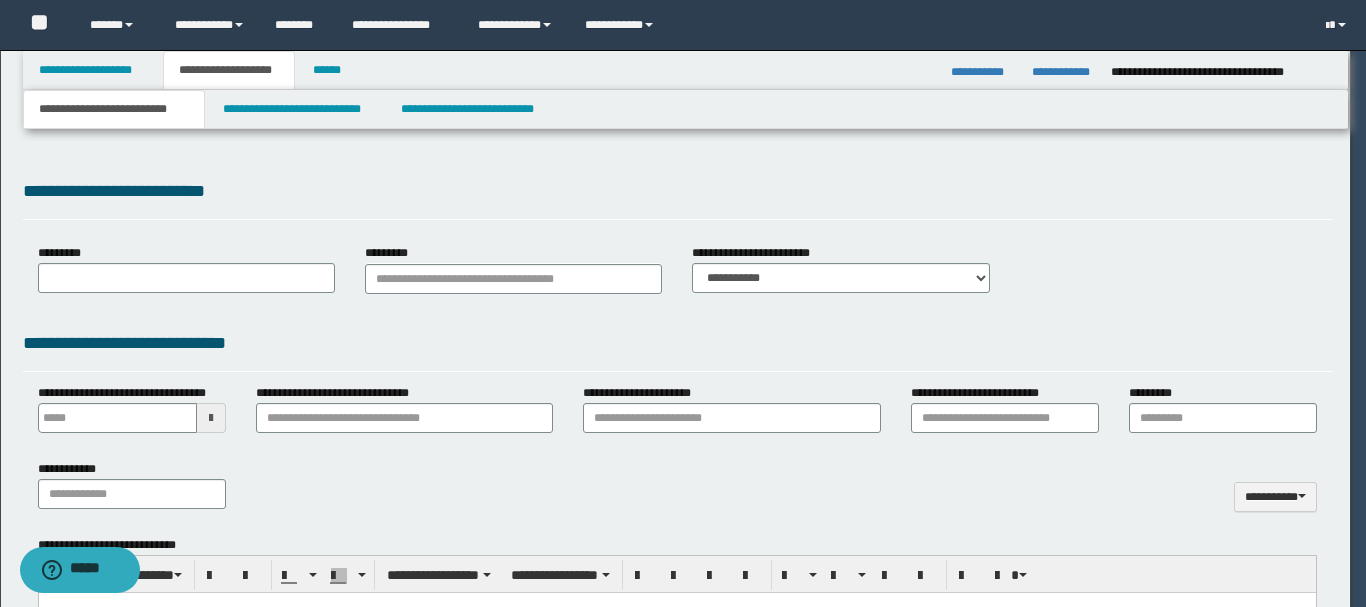 type on "**********" 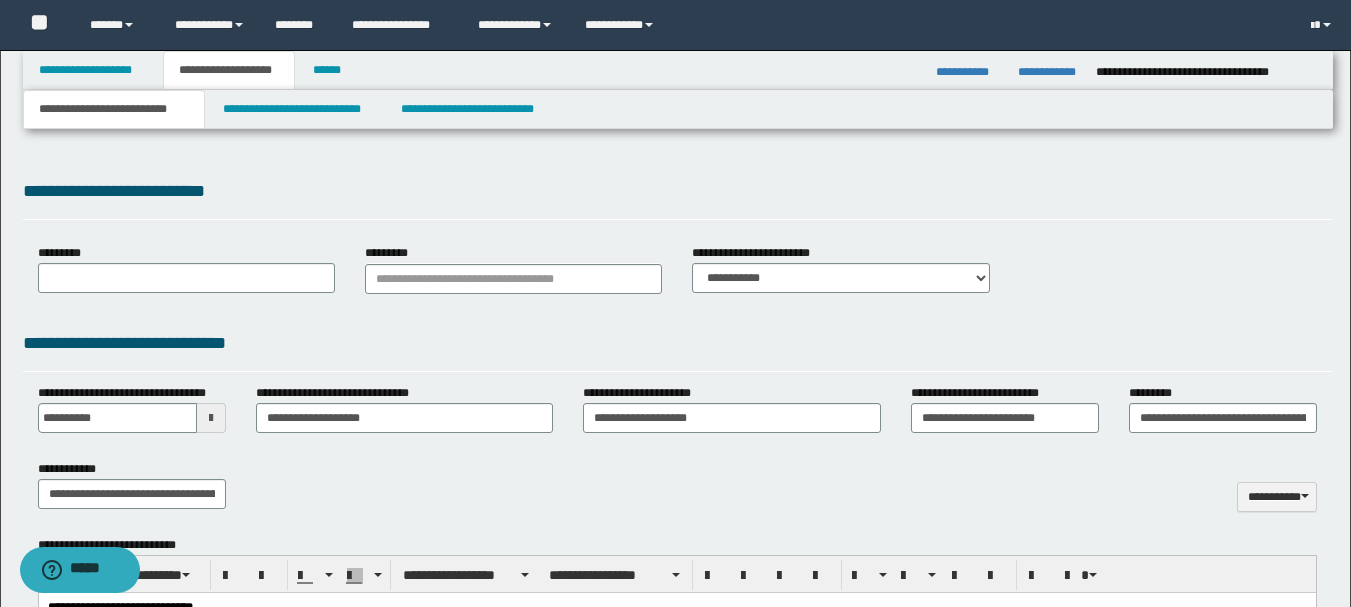scroll, scrollTop: 0, scrollLeft: 0, axis: both 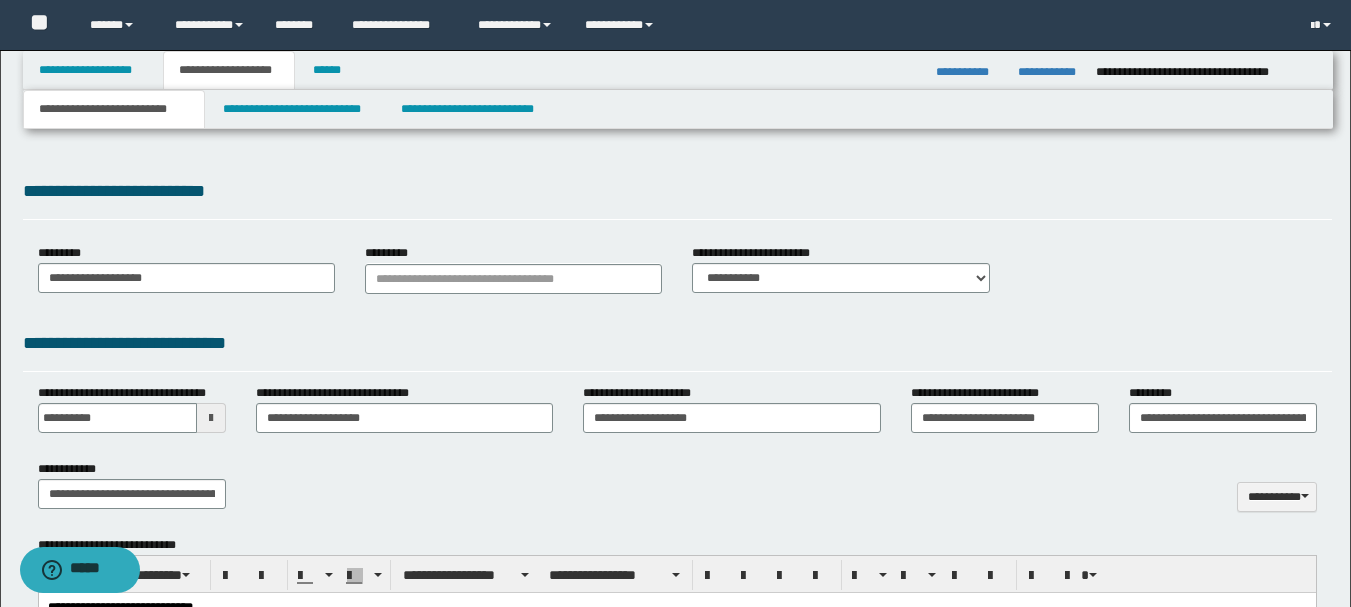 type on "**" 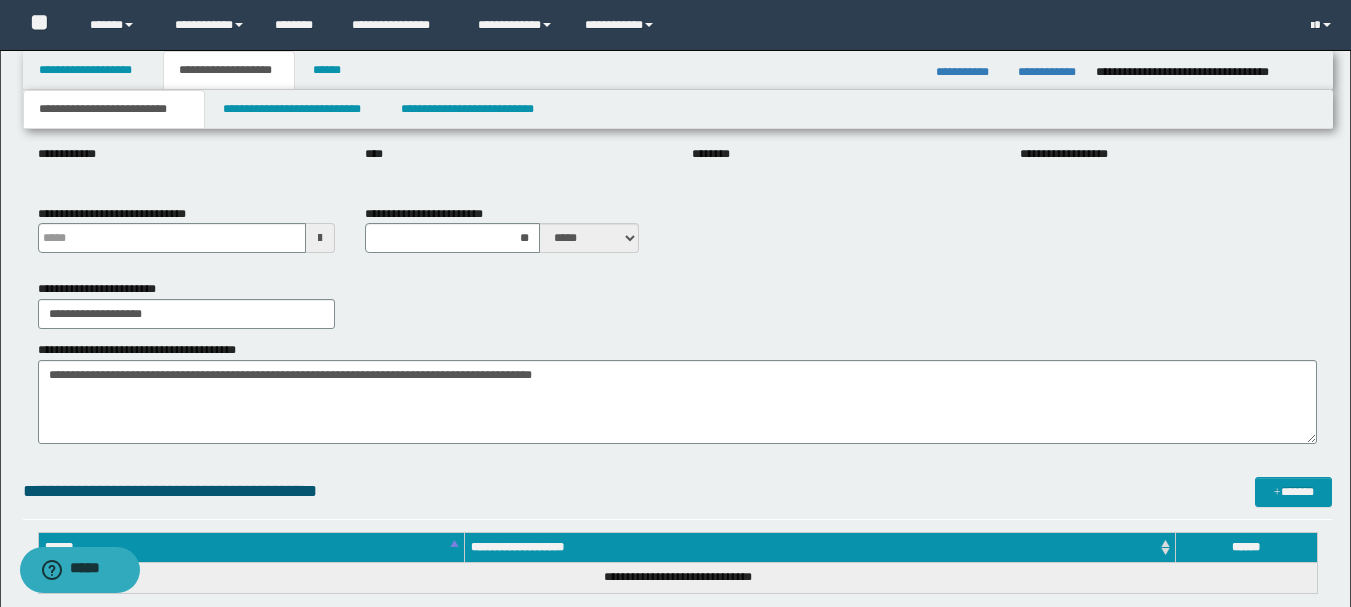 type 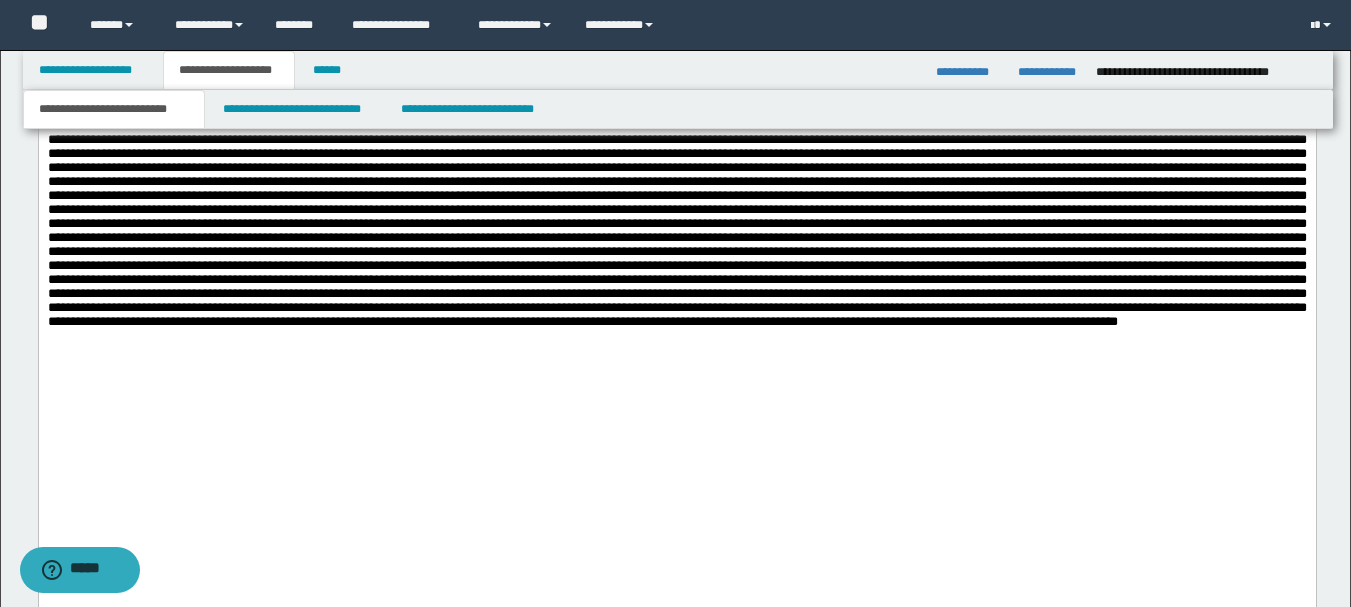 scroll, scrollTop: 1800, scrollLeft: 0, axis: vertical 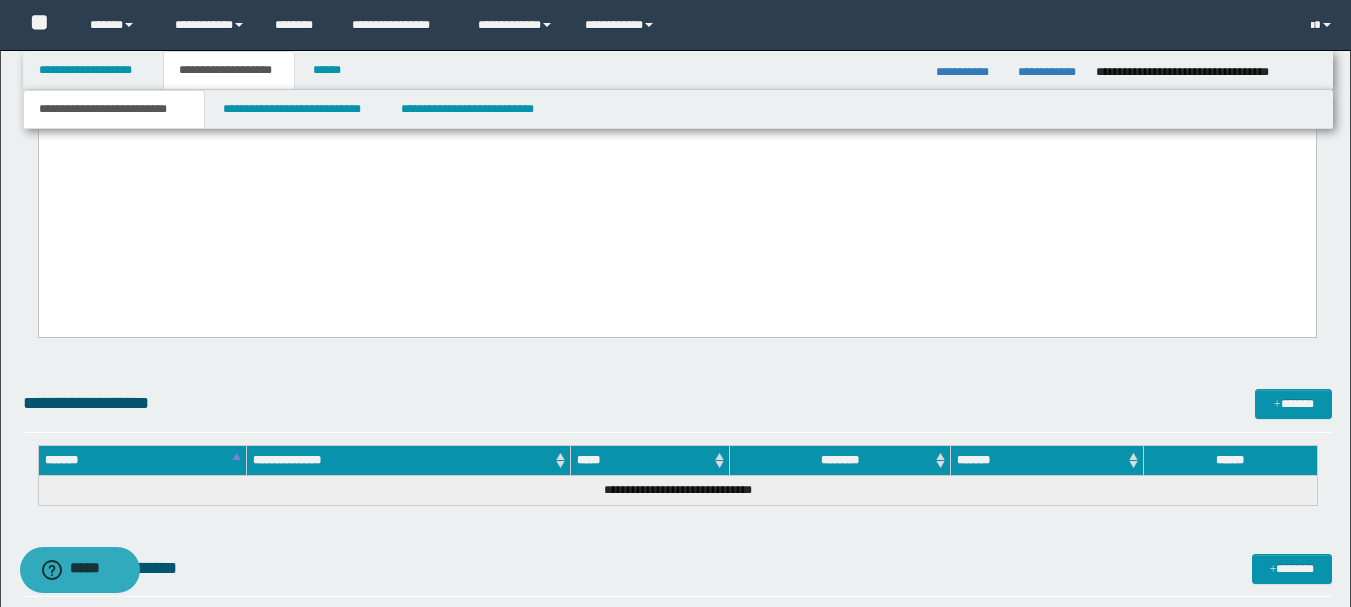 click on "**********" at bounding box center [676, -152] 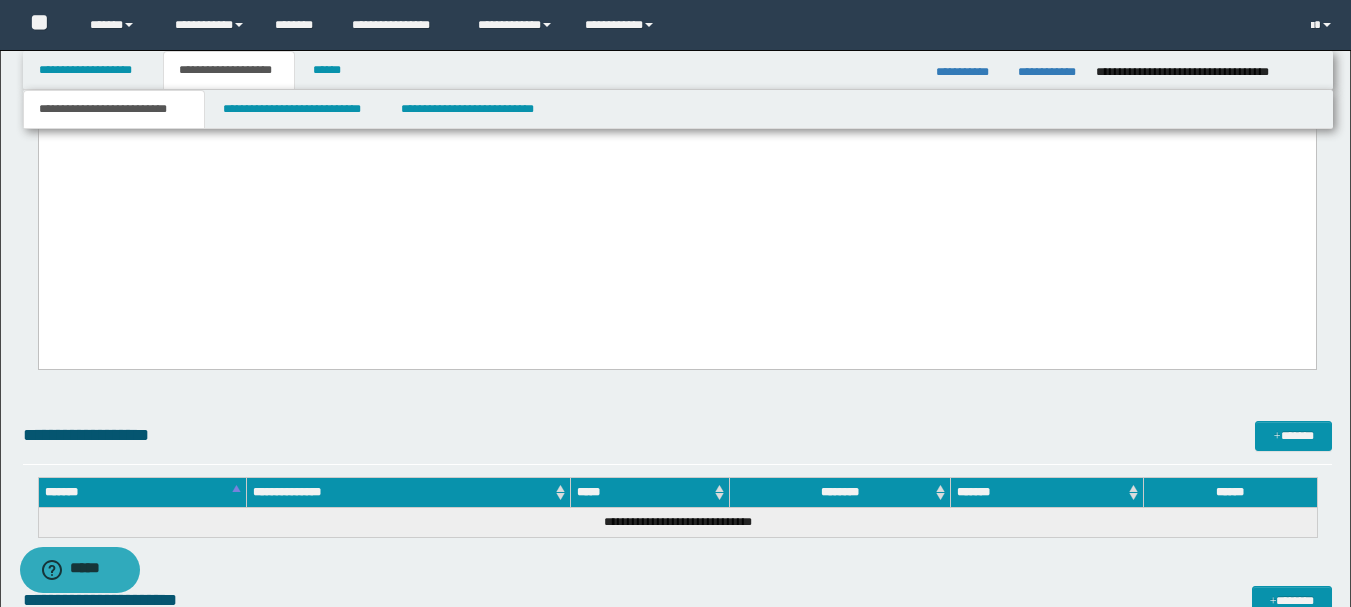 paste 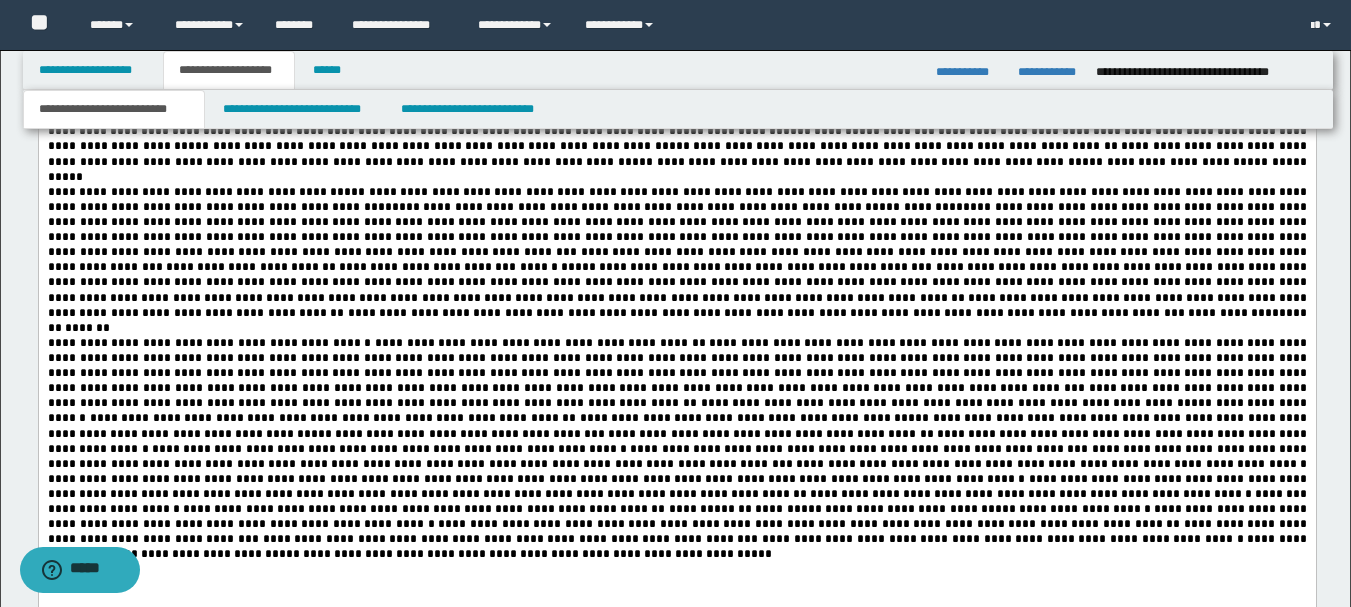scroll, scrollTop: 2000, scrollLeft: 0, axis: vertical 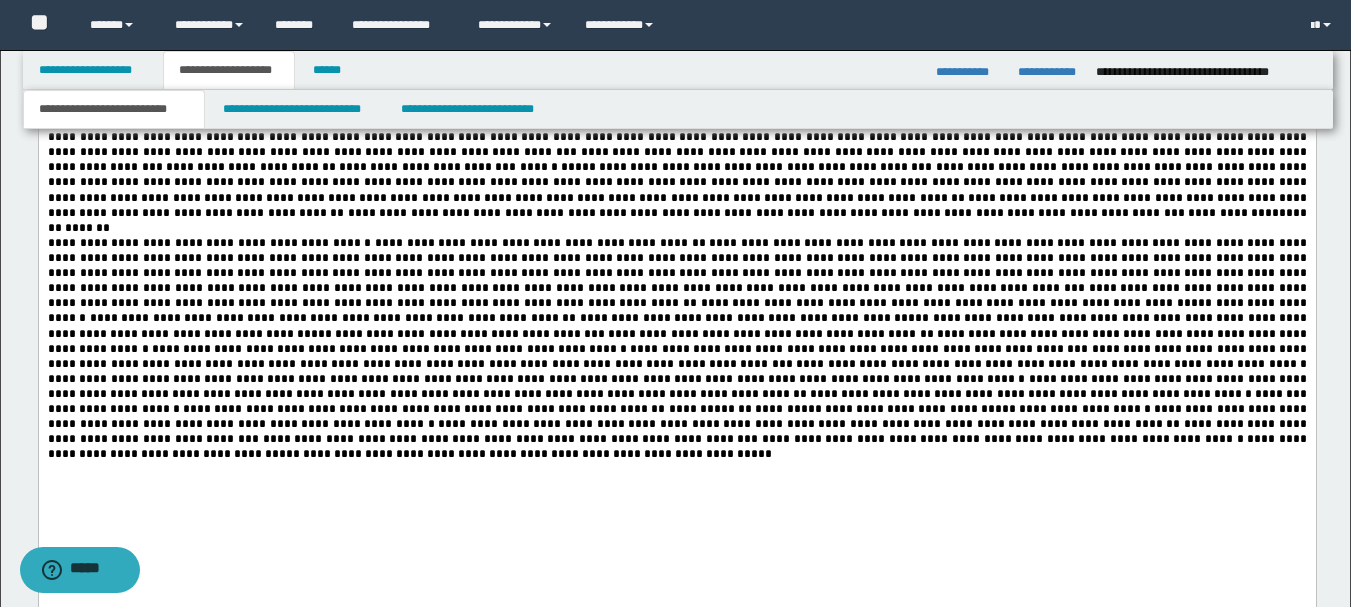 click on "**********" at bounding box center (676, 10) 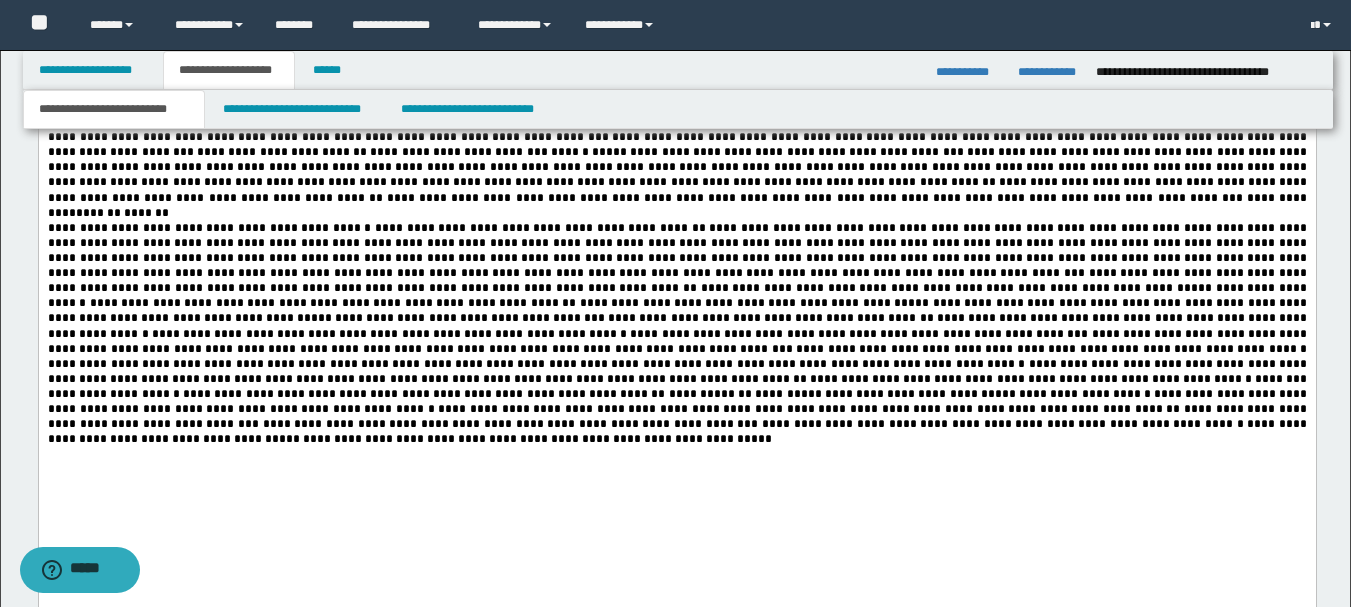 click on "**********" at bounding box center [676, 78] 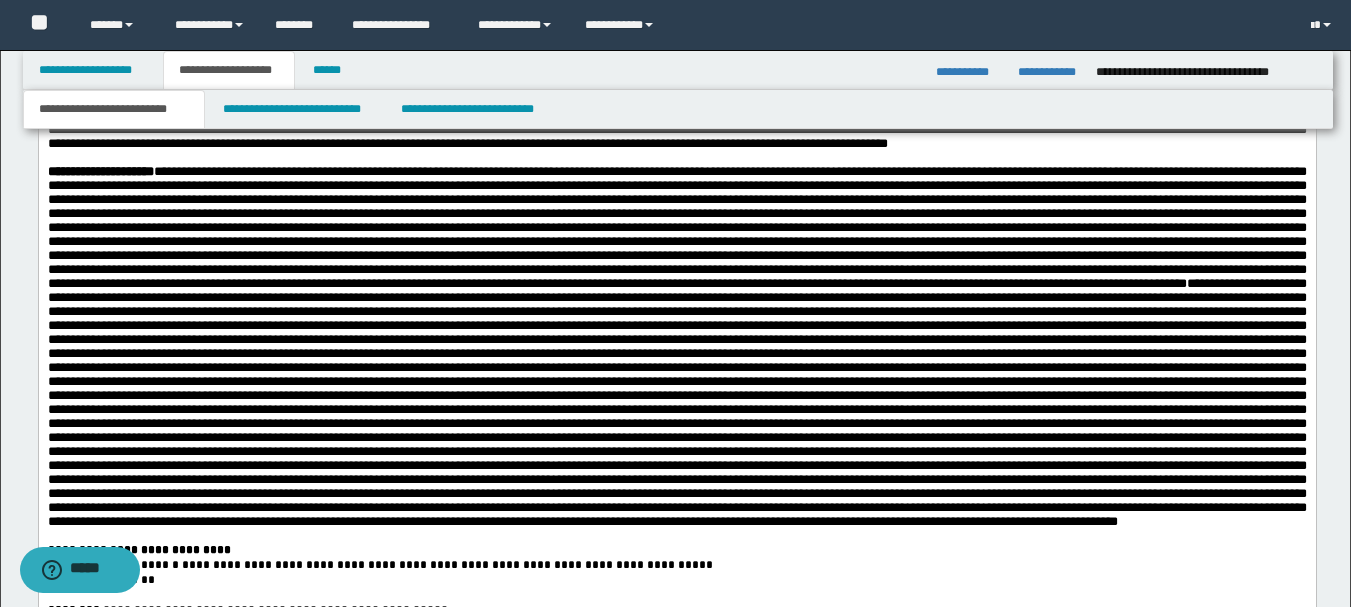 scroll, scrollTop: 1800, scrollLeft: 0, axis: vertical 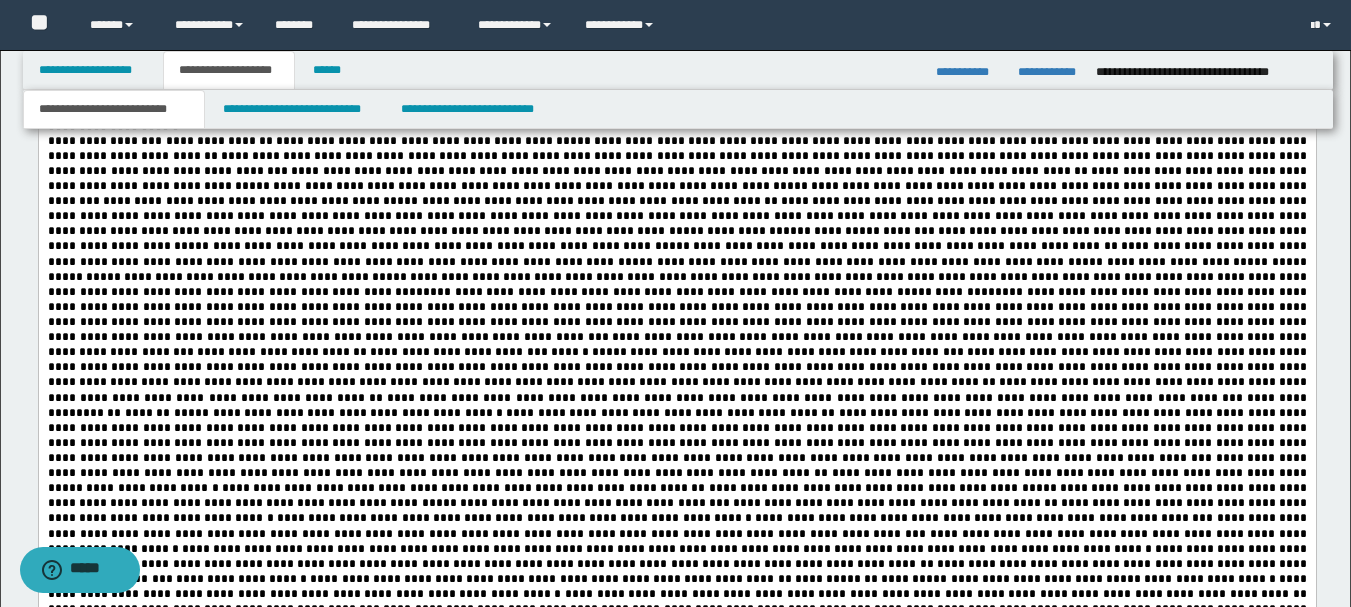 click on "**********" at bounding box center [434, 142] 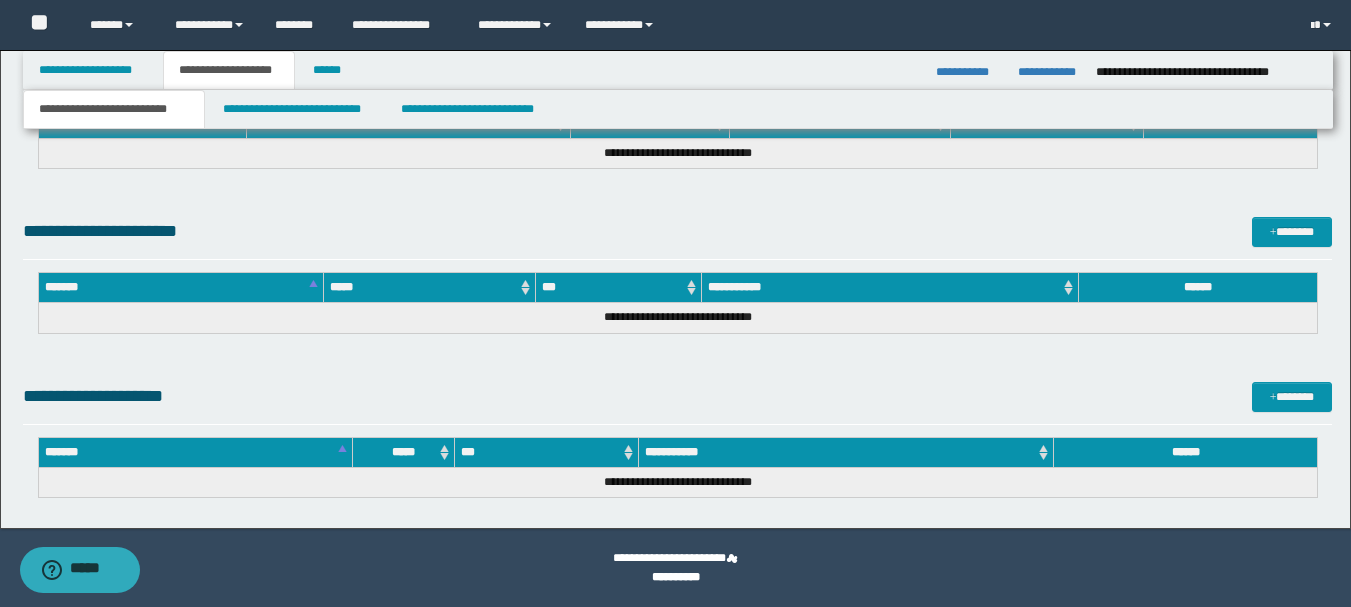 drag, startPoint x: 49, startPoint y: -666, endPoint x: 953, endPoint y: 591, distance: 1548.3104 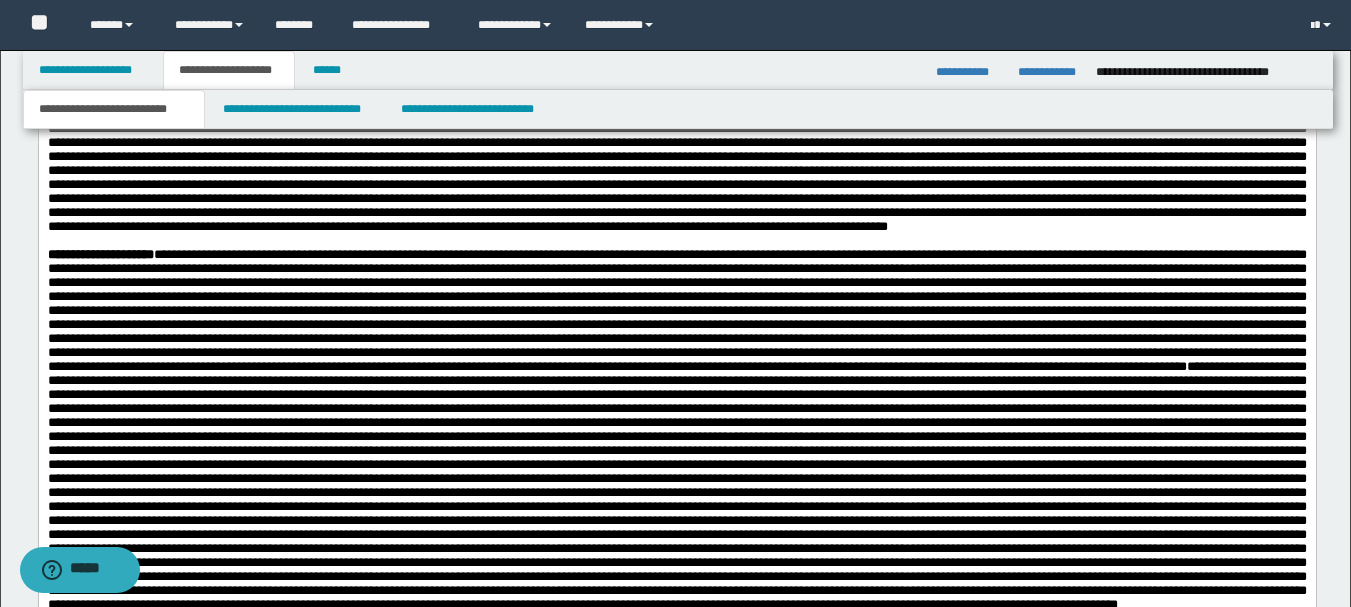 scroll, scrollTop: 817, scrollLeft: 0, axis: vertical 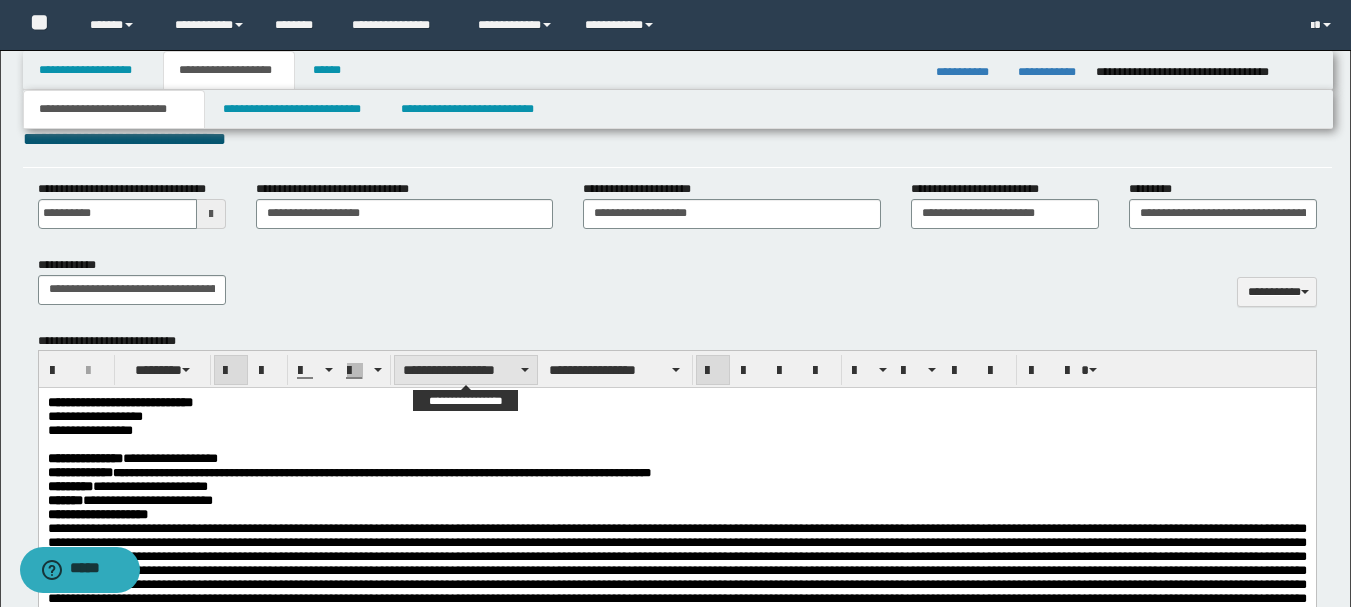 click on "**********" at bounding box center (466, 370) 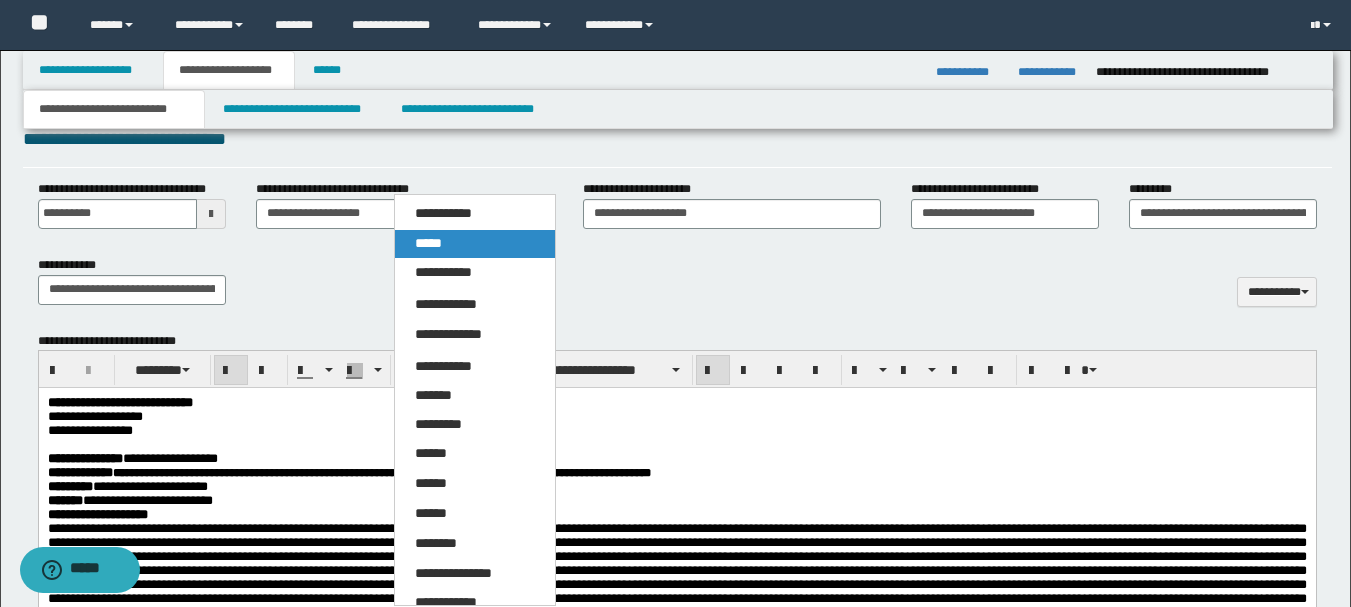 click on "*****" at bounding box center [428, 243] 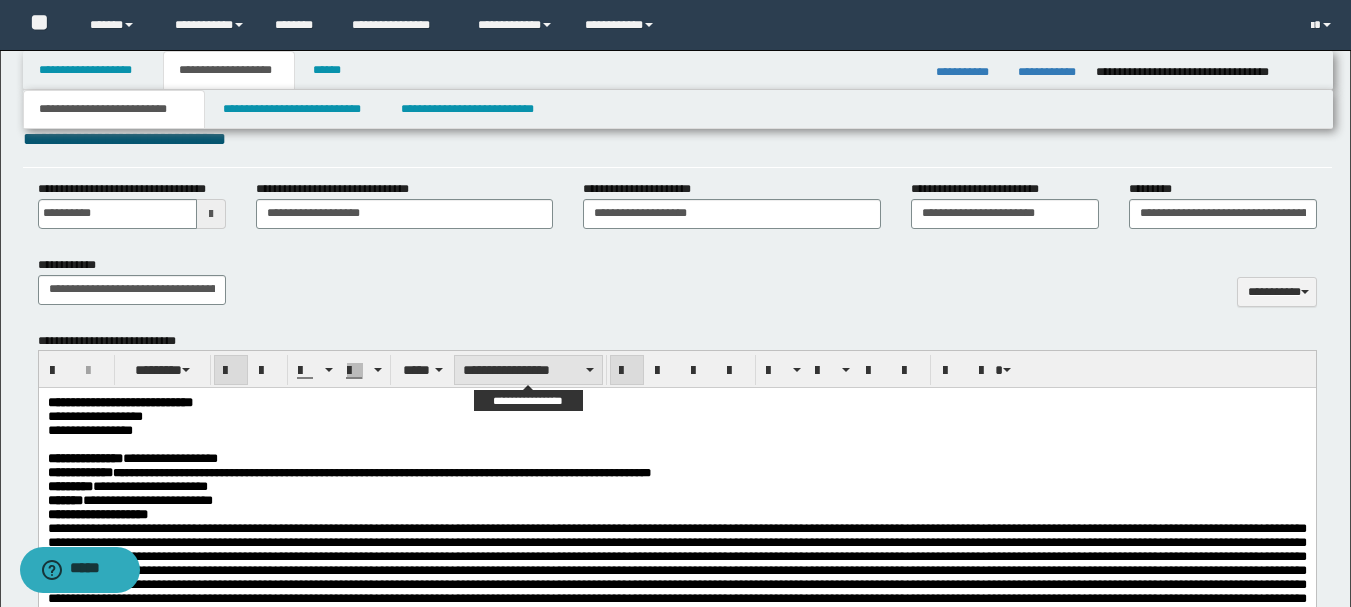 click on "**********" at bounding box center (528, 370) 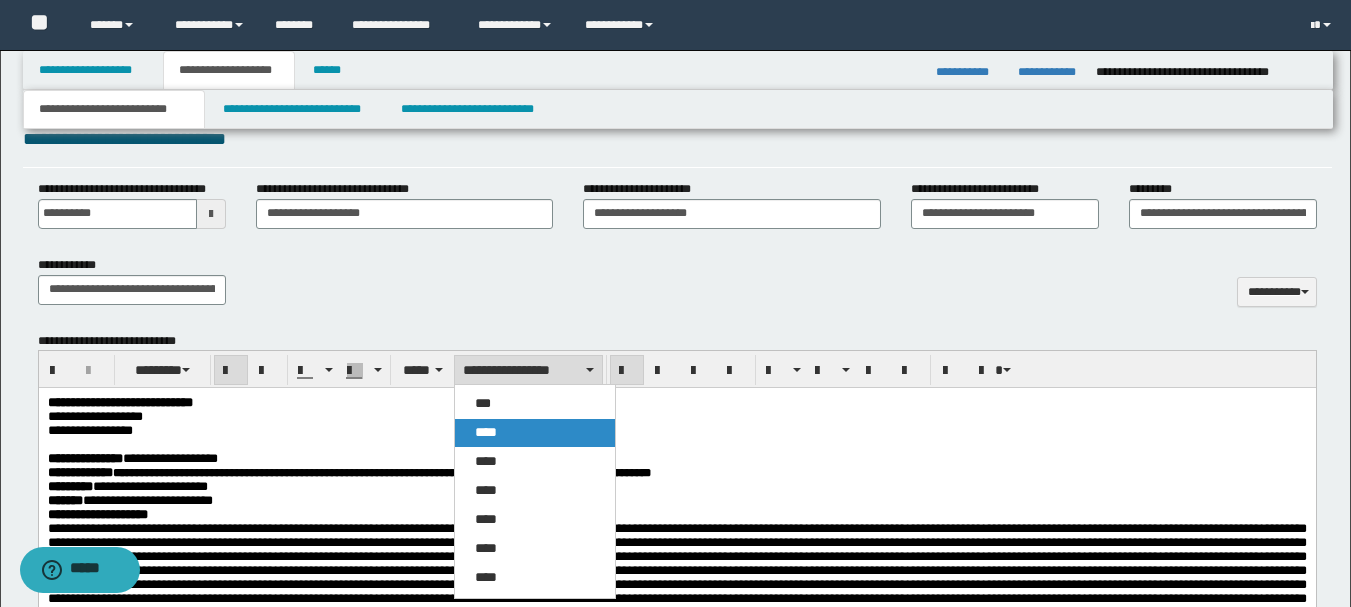 click on "****" at bounding box center [535, 433] 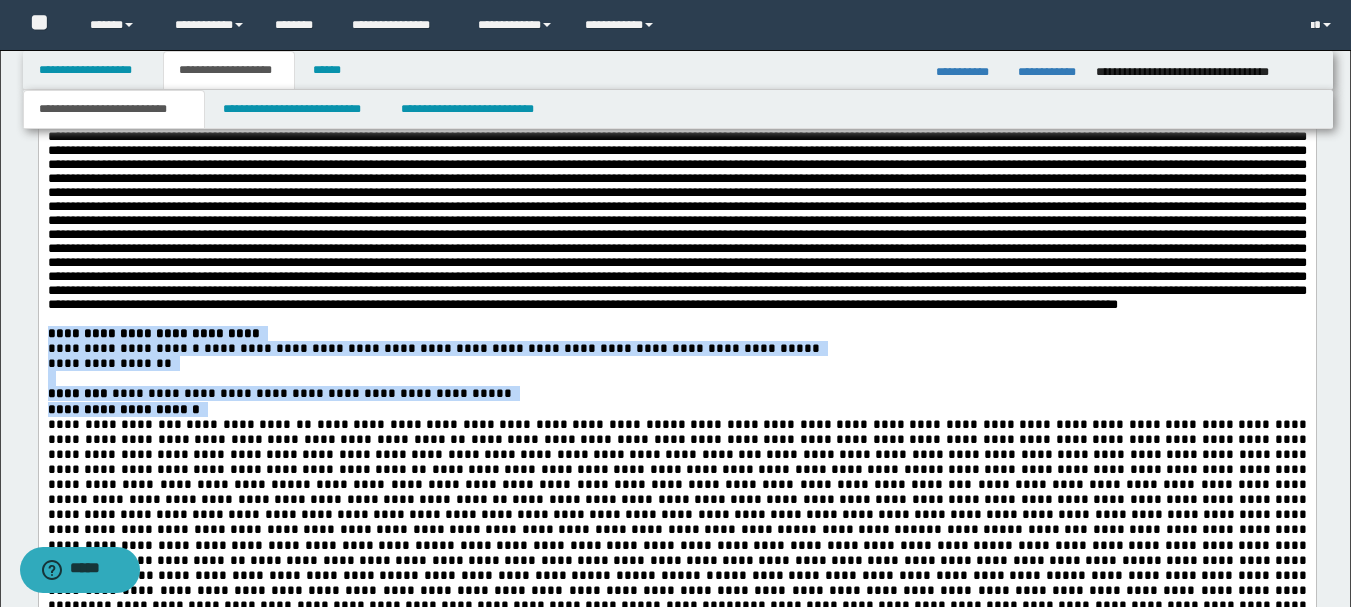 scroll, scrollTop: 2017, scrollLeft: 0, axis: vertical 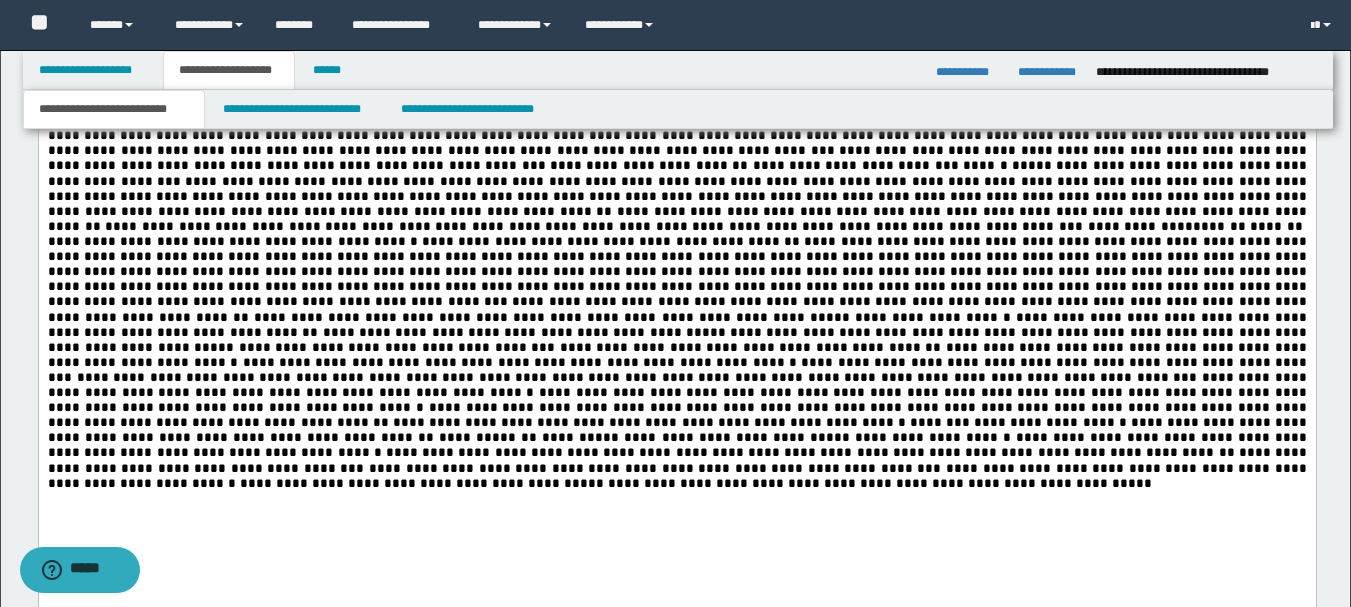 click on "**********" at bounding box center [678, 190] 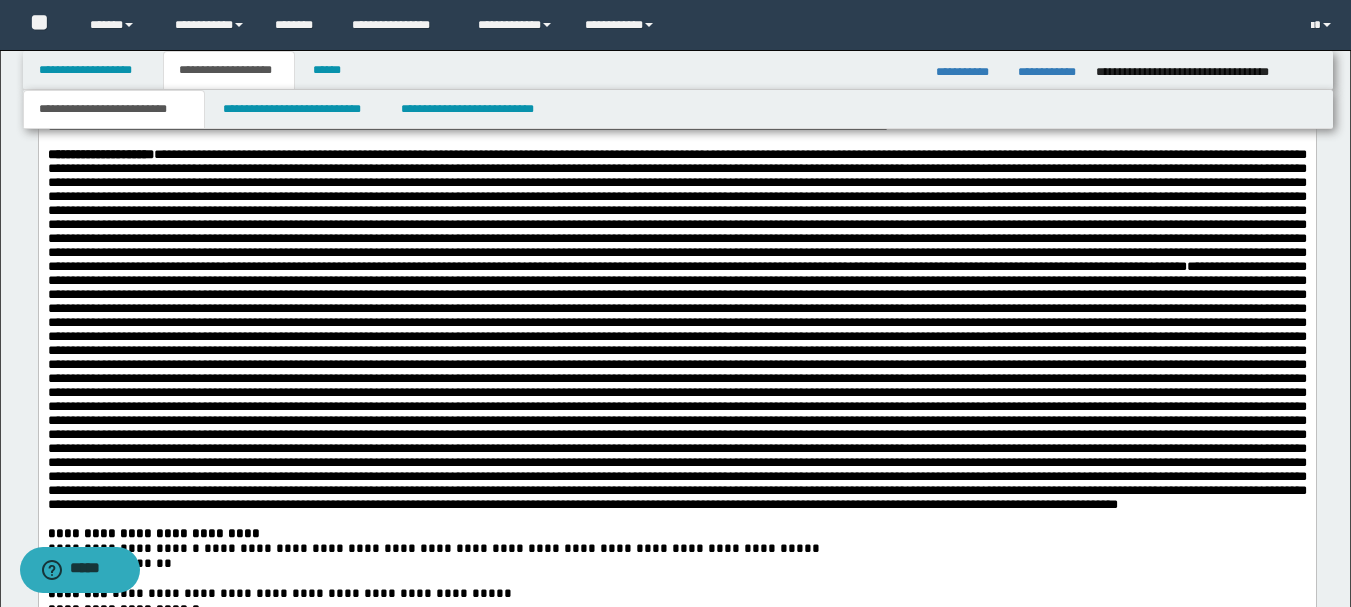 scroll, scrollTop: 1717, scrollLeft: 0, axis: vertical 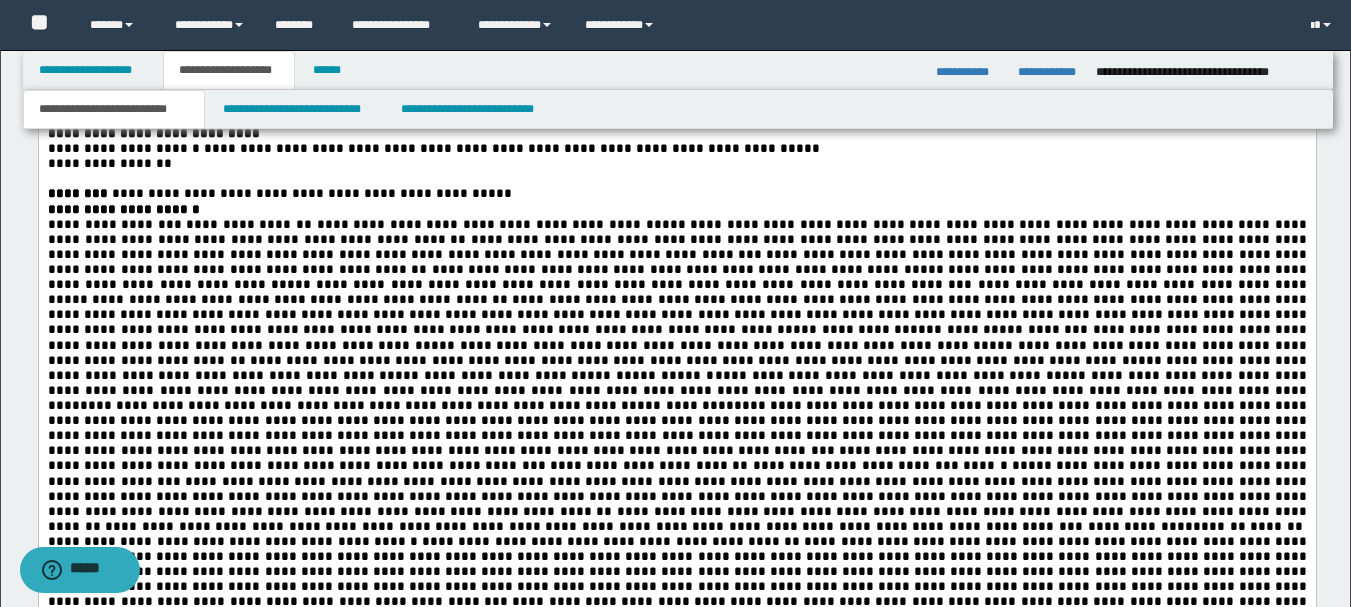 click on "**********" at bounding box center [676, 194] 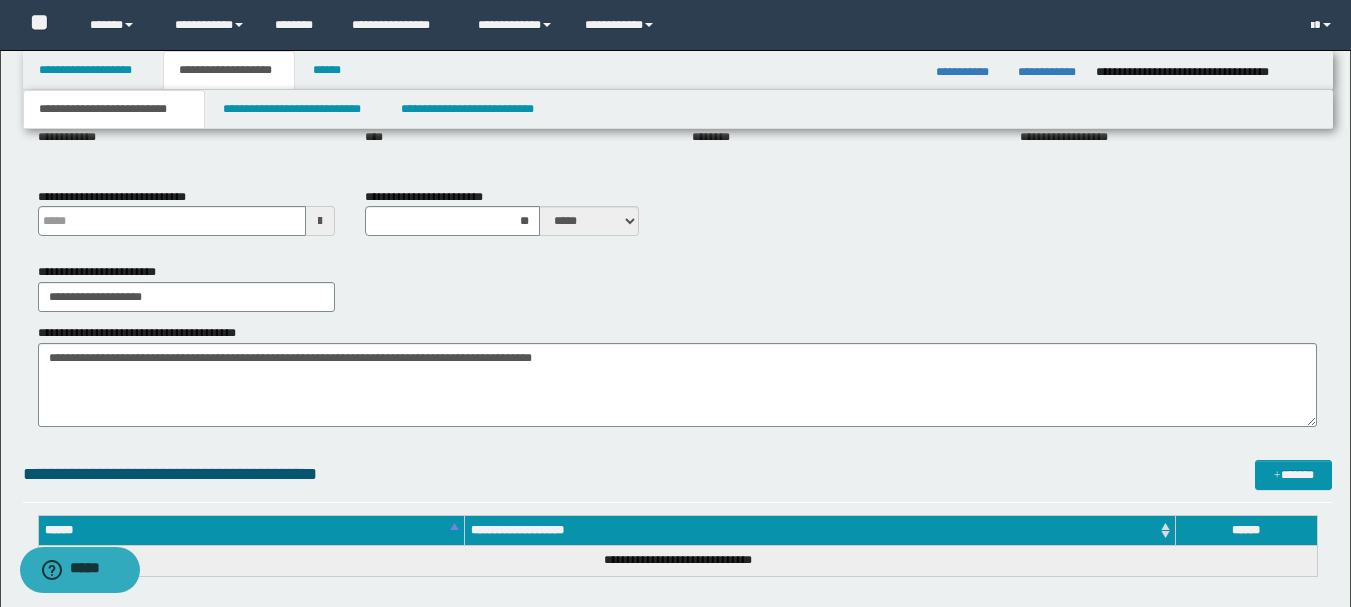 scroll, scrollTop: 0, scrollLeft: 0, axis: both 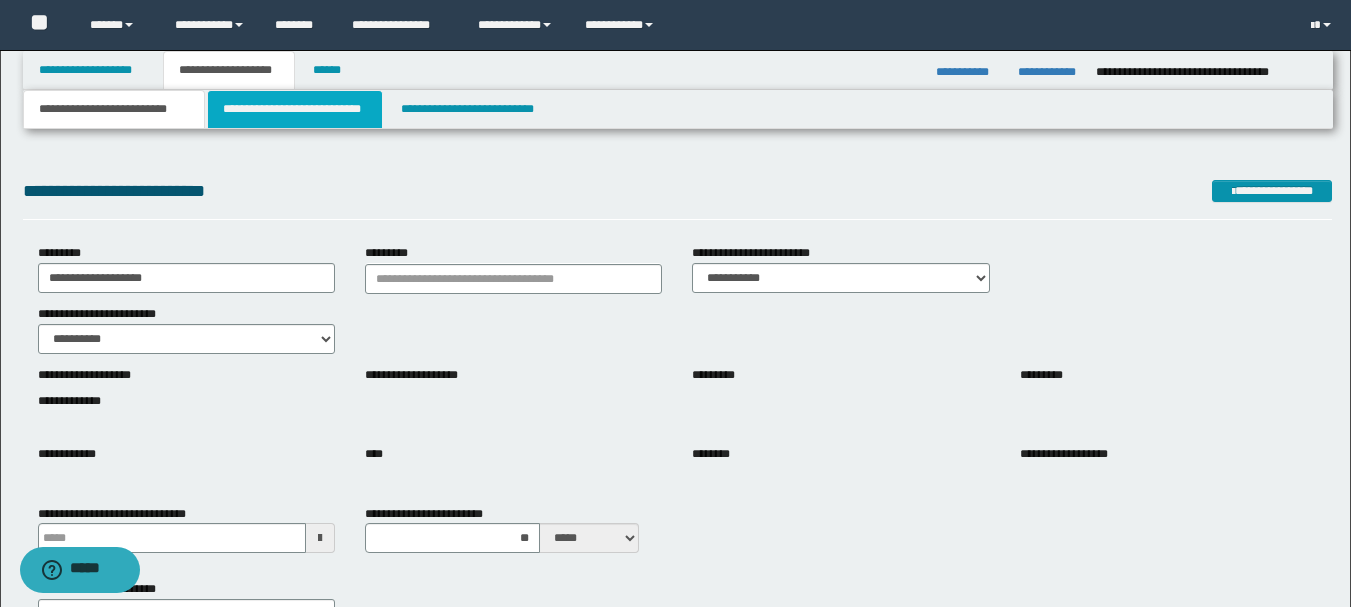 click on "**********" at bounding box center [295, 109] 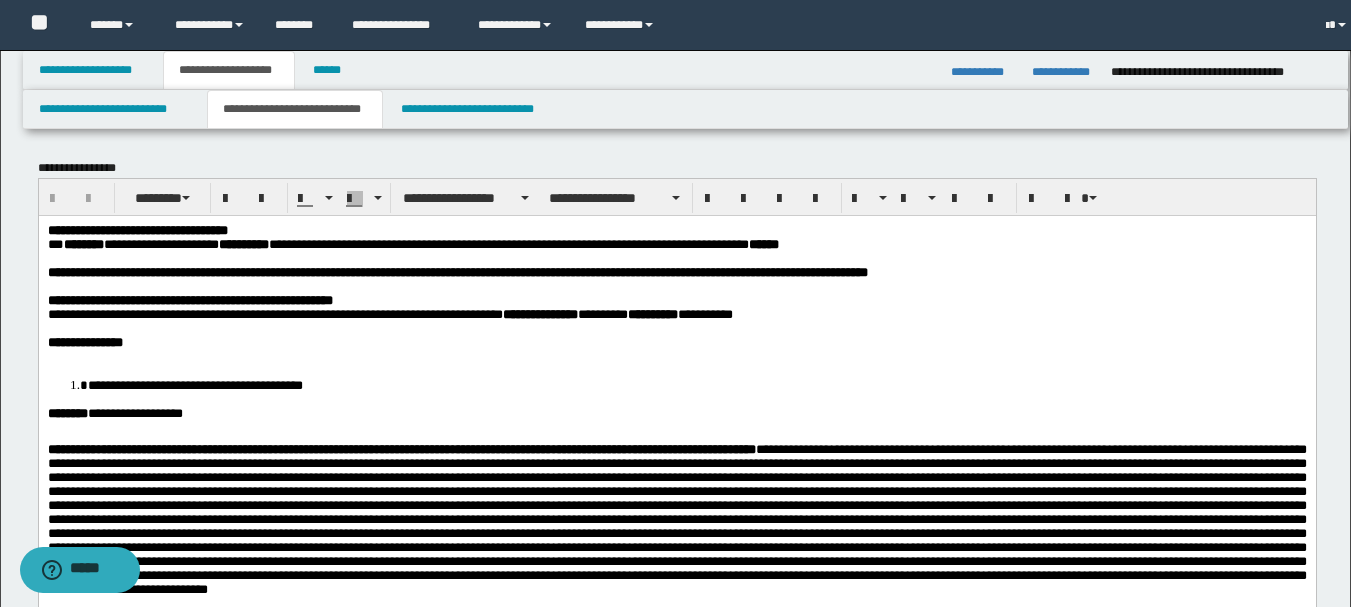 scroll, scrollTop: 0, scrollLeft: 0, axis: both 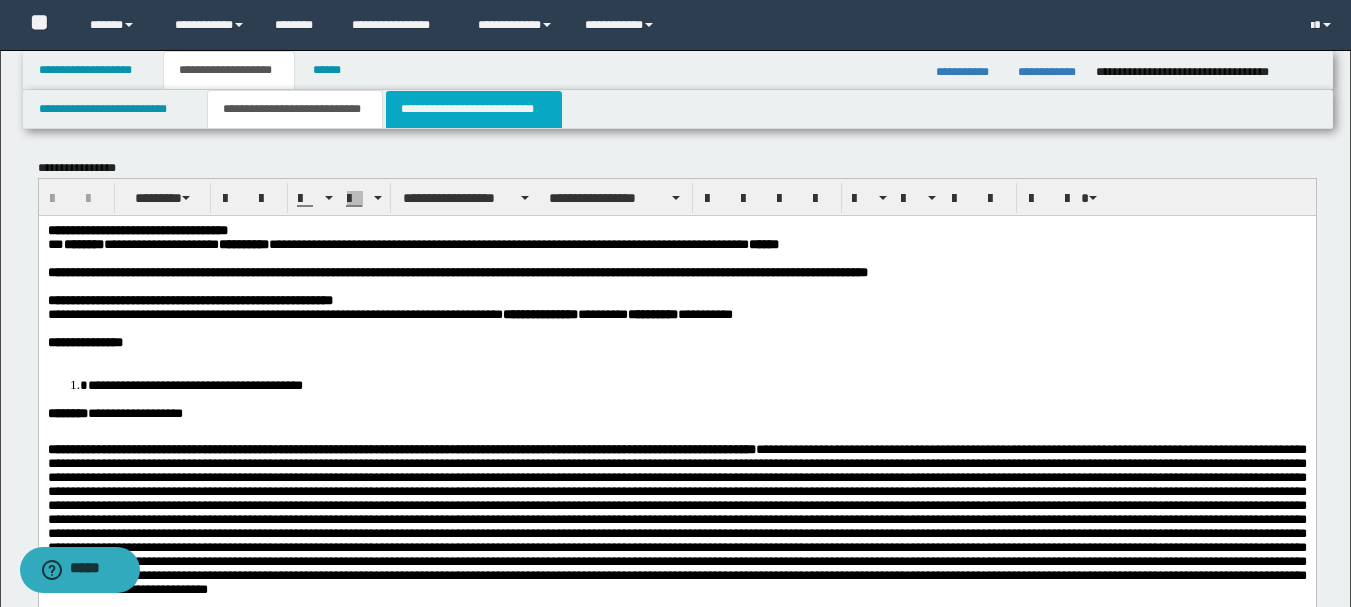 click on "**********" at bounding box center (474, 109) 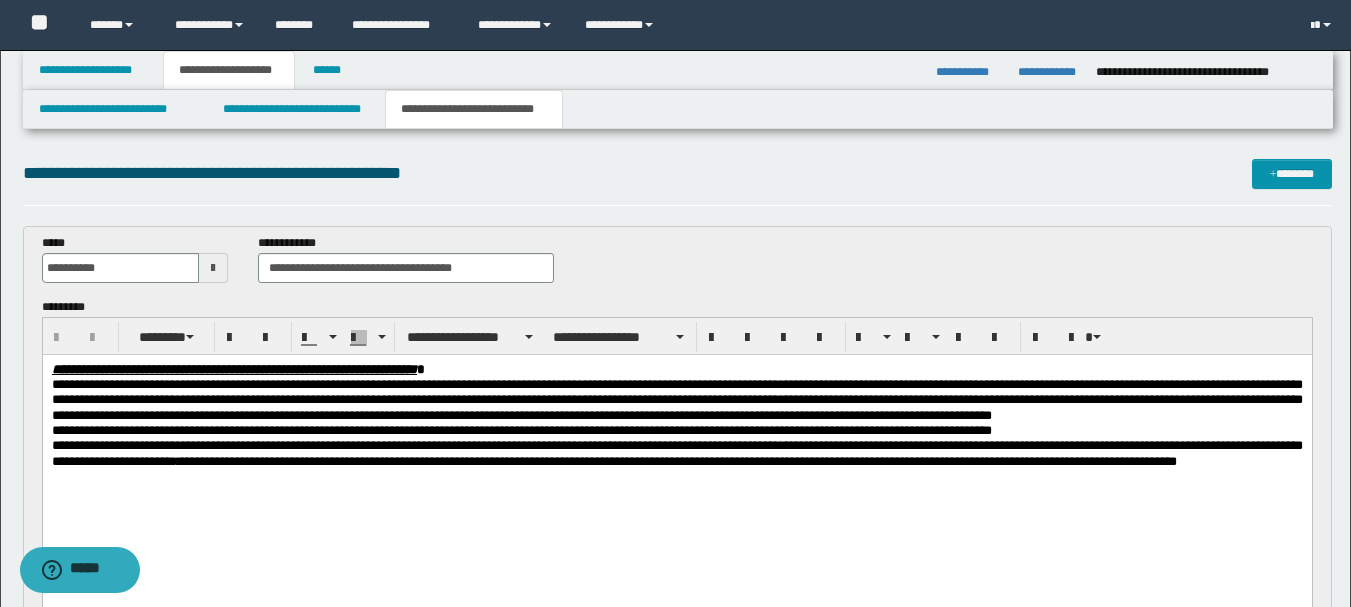 scroll, scrollTop: 0, scrollLeft: 0, axis: both 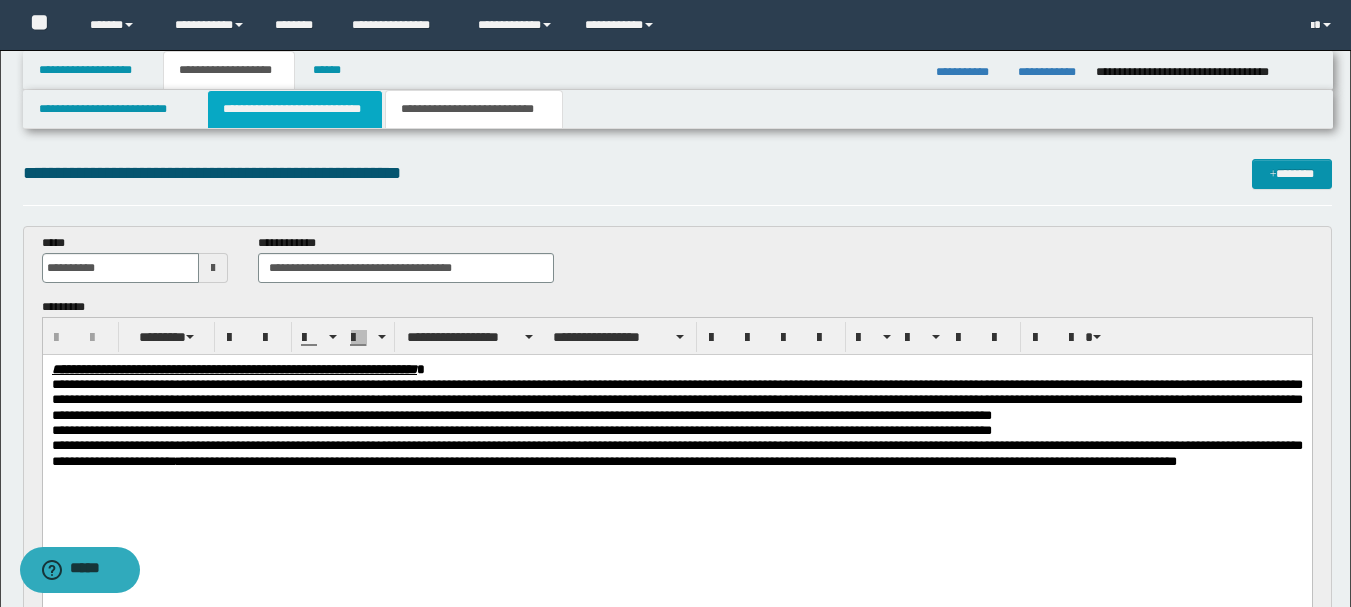 click on "**********" at bounding box center (295, 109) 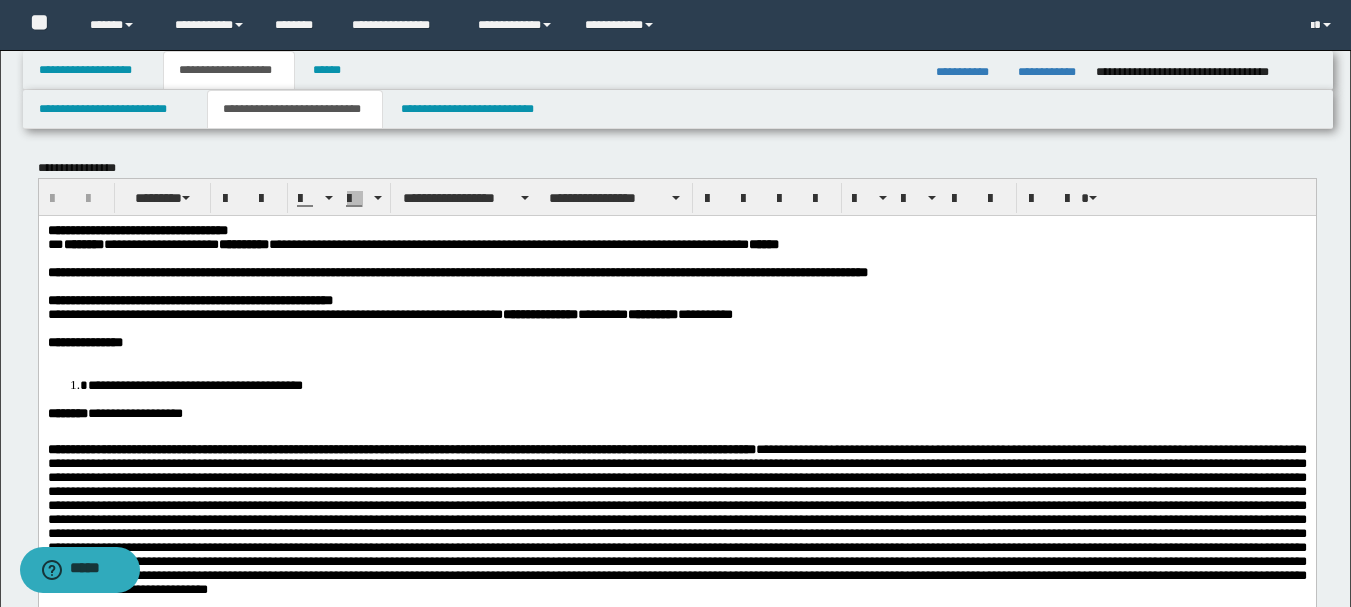 scroll, scrollTop: 400, scrollLeft: 0, axis: vertical 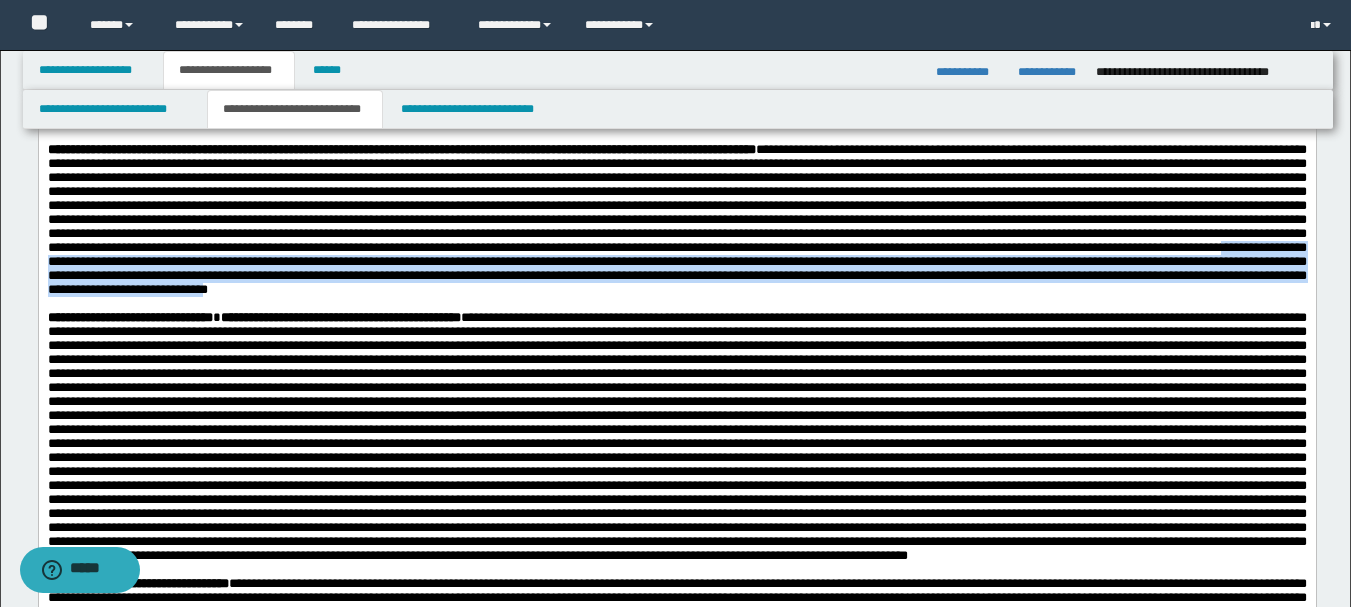 drag, startPoint x: 203, startPoint y: 332, endPoint x: 80, endPoint y: 383, distance: 133.15405 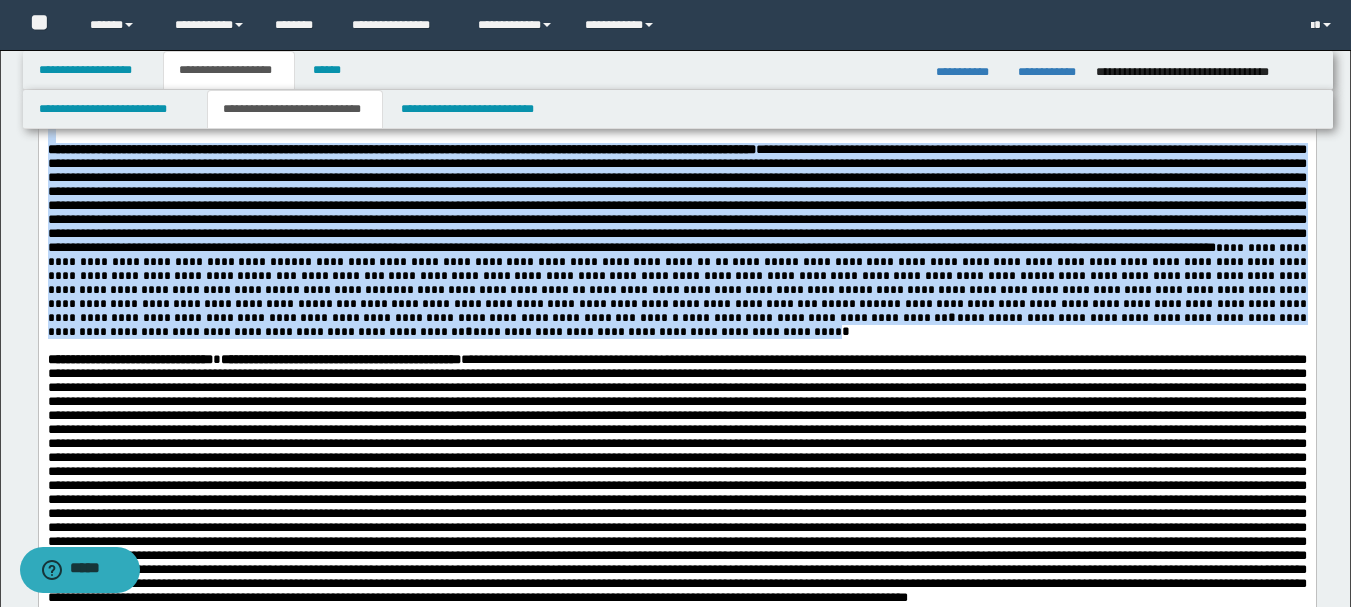 drag, startPoint x: 432, startPoint y: 418, endPoint x: 74, endPoint y: 79, distance: 493.0365 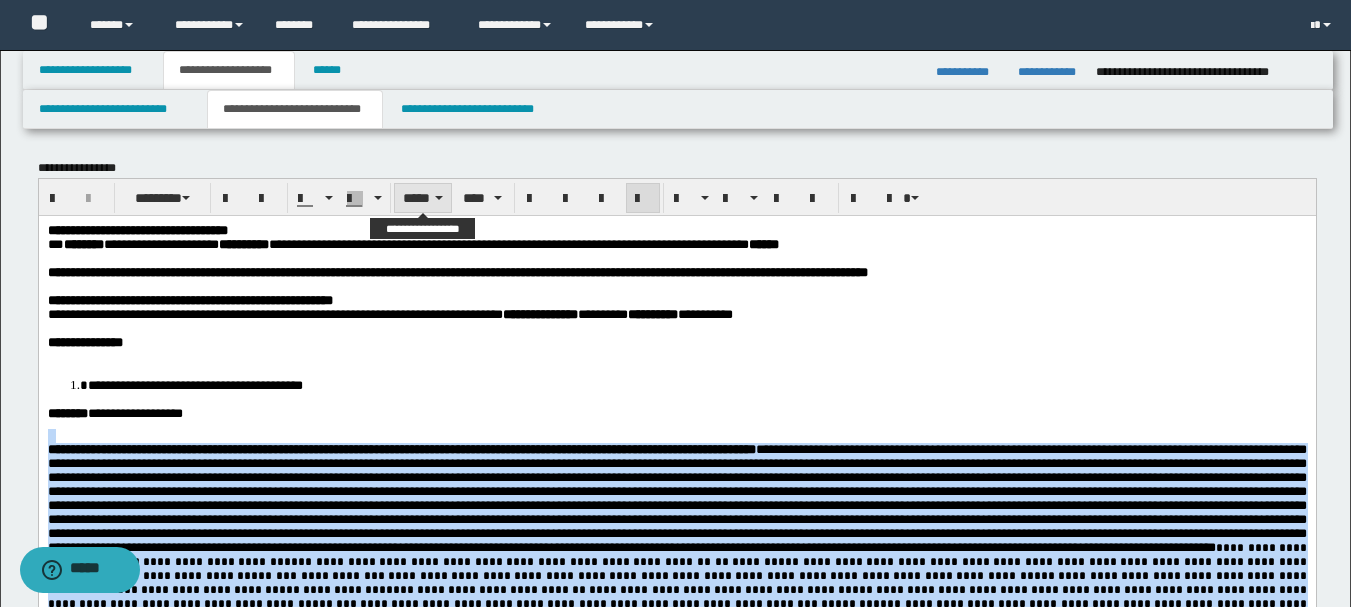 click on "*****" at bounding box center (423, 198) 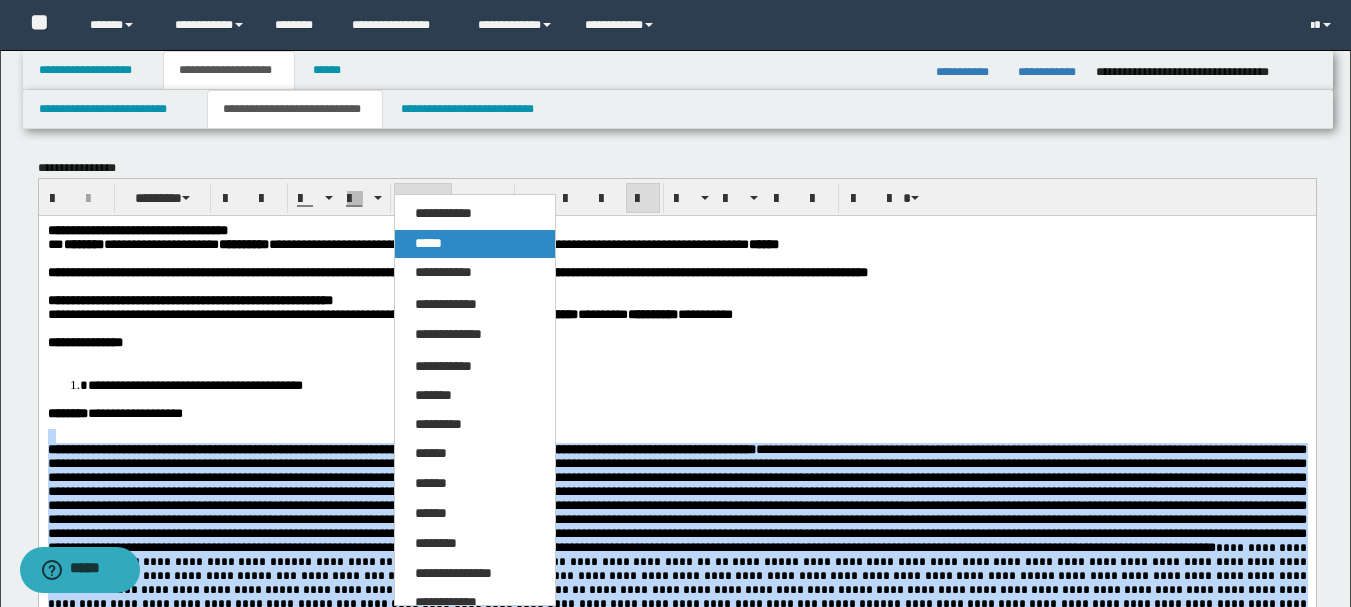 click on "*****" at bounding box center (475, 244) 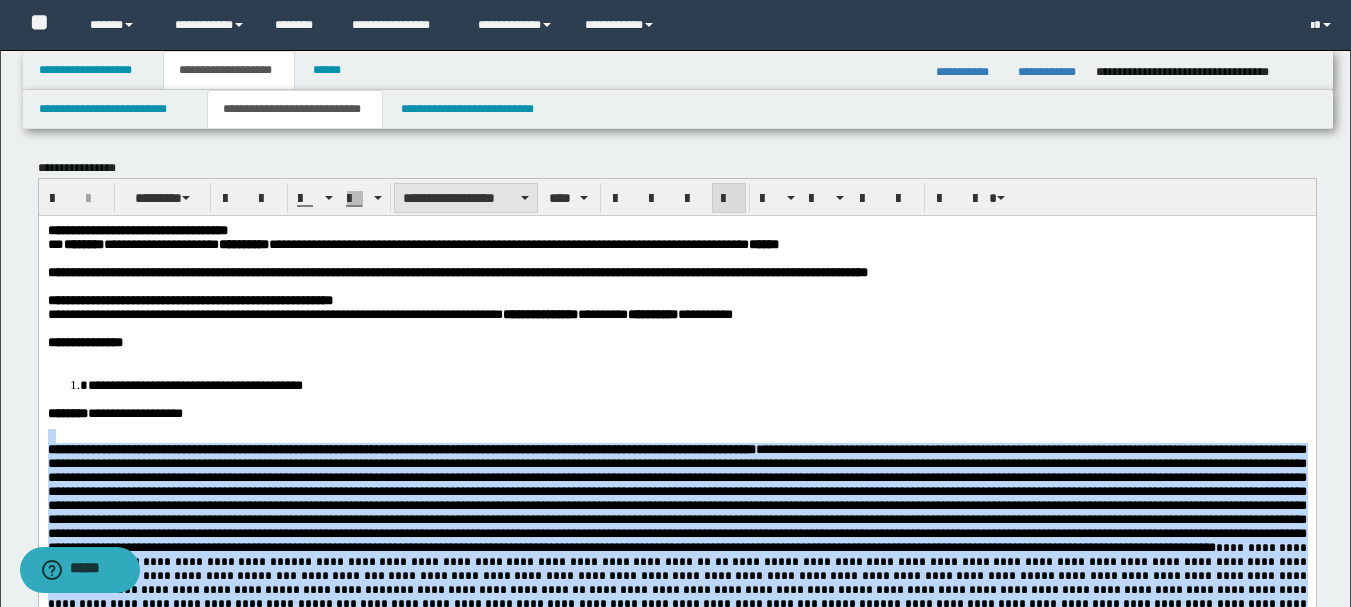 click on "**********" at bounding box center (466, 198) 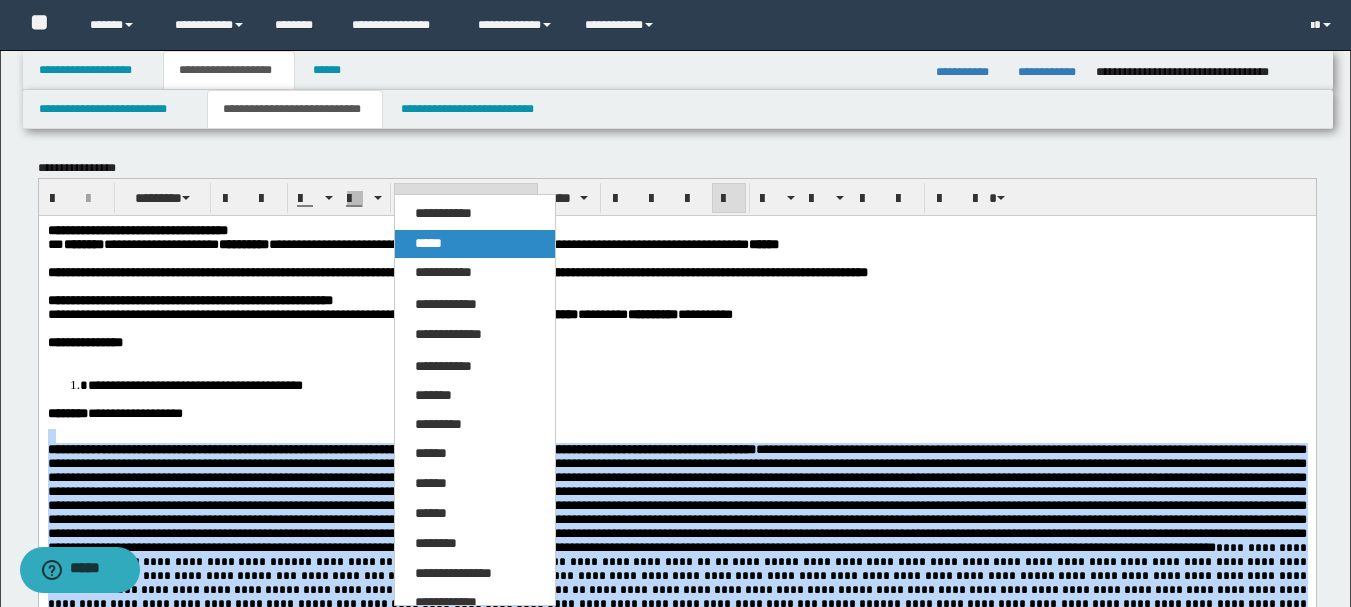 click on "*****" at bounding box center [428, 243] 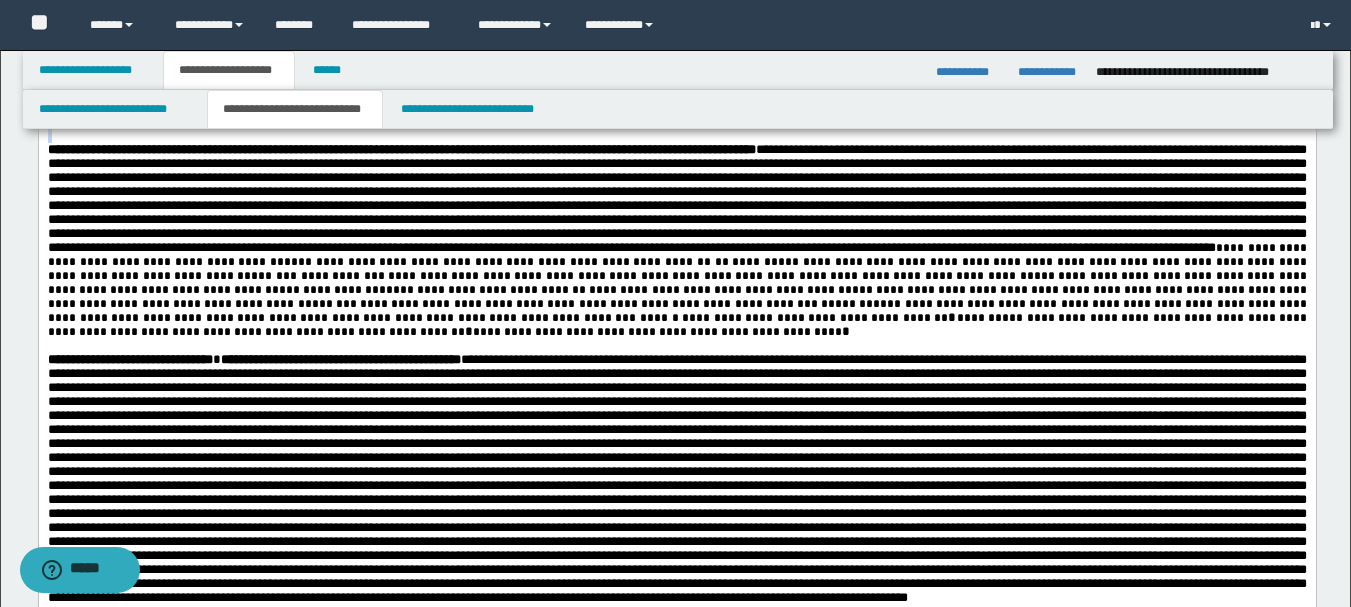 scroll, scrollTop: 0, scrollLeft: 0, axis: both 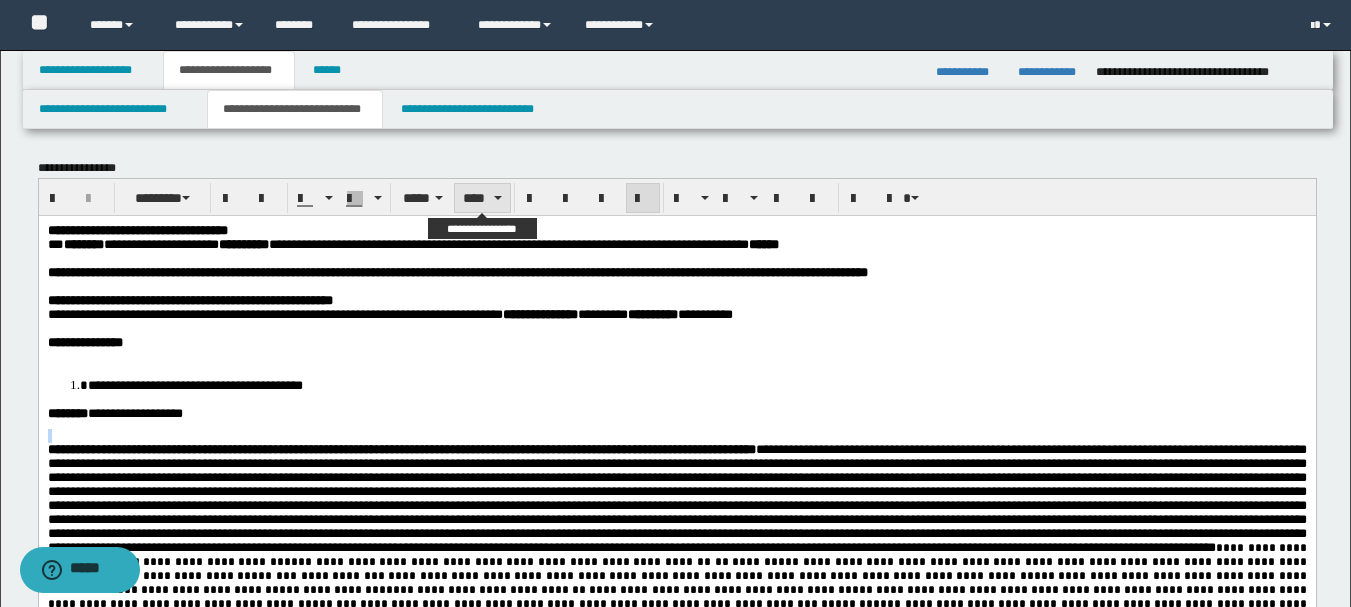 click on "****" at bounding box center (482, 198) 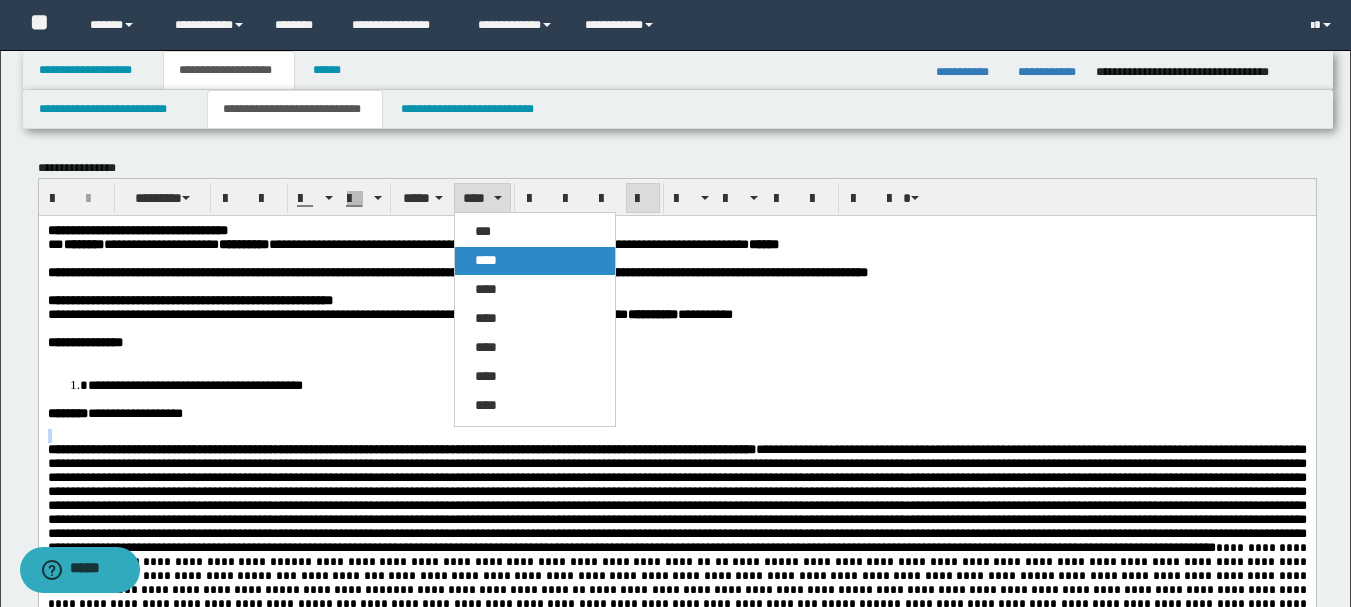 click on "****" at bounding box center [486, 260] 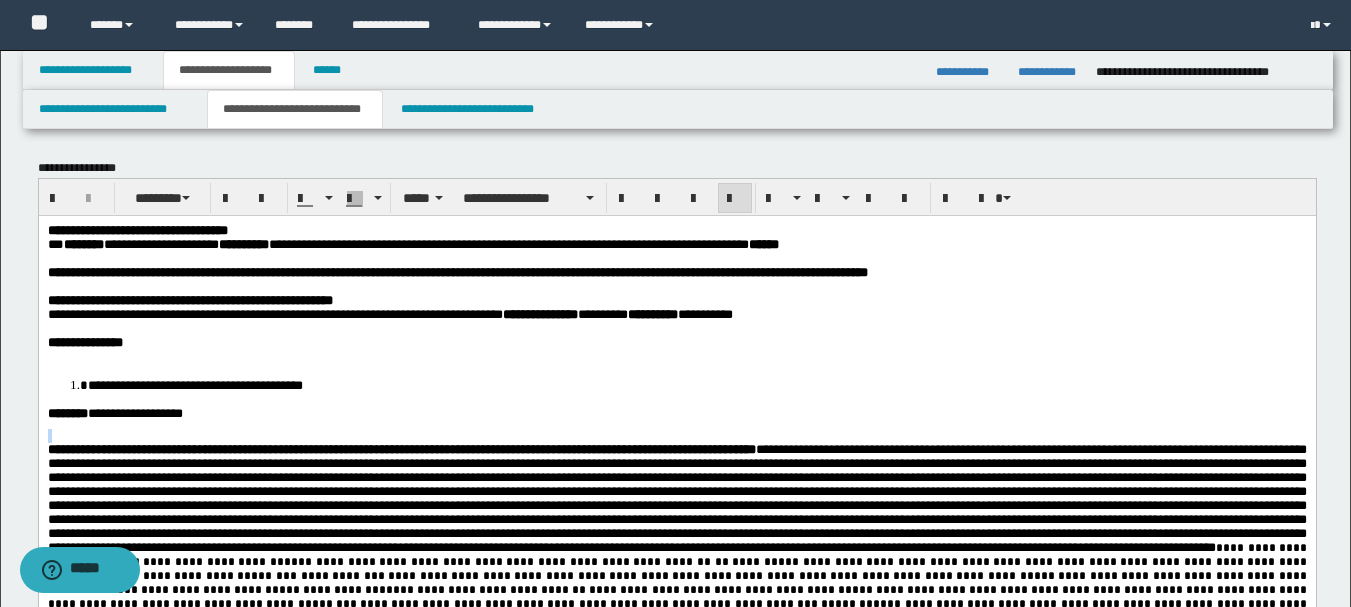 click on "**********" at bounding box center (676, 665) 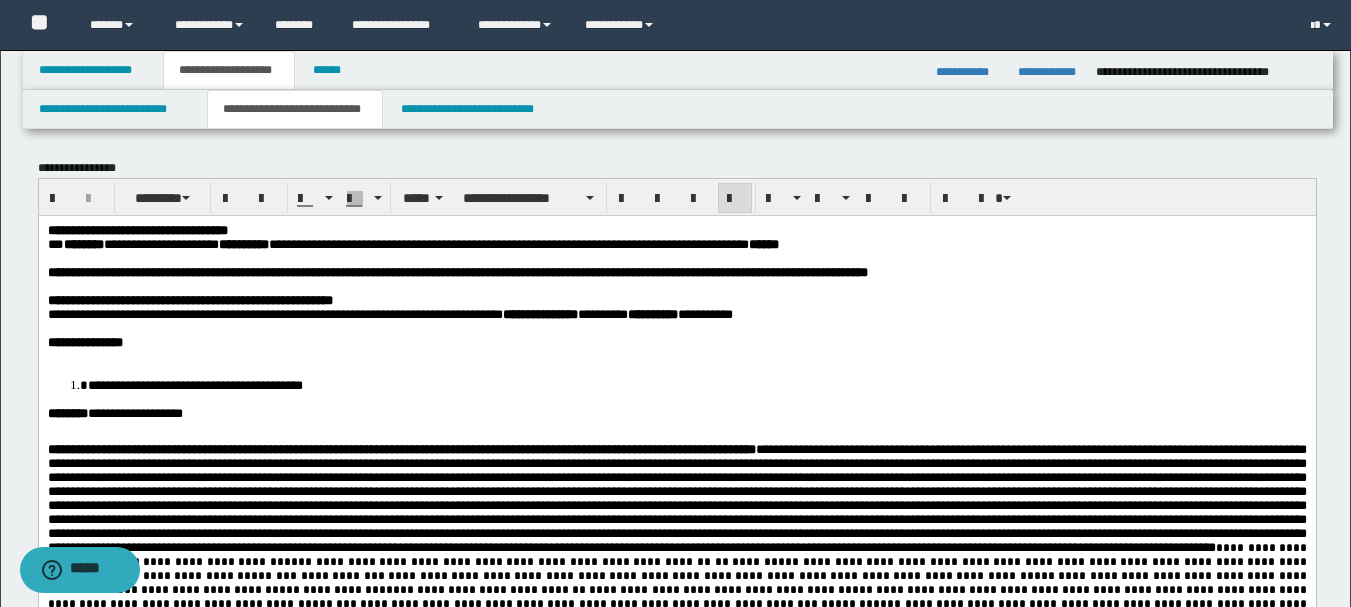 scroll, scrollTop: 400, scrollLeft: 0, axis: vertical 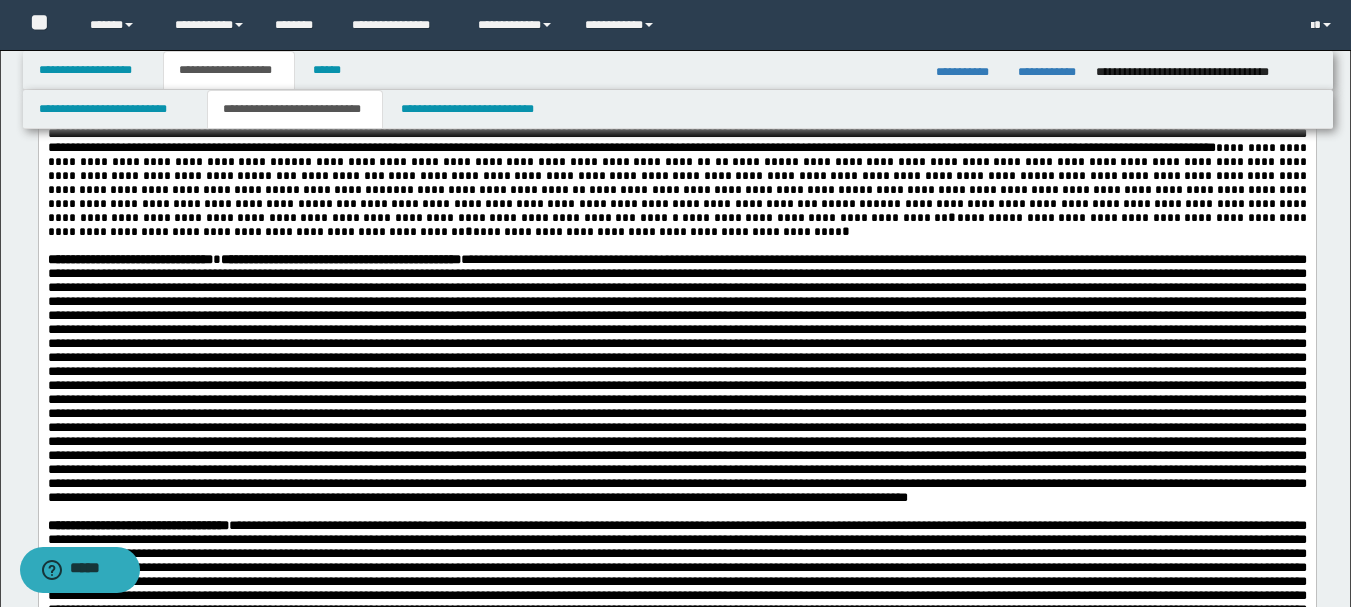 click on "**********" at bounding box center [676, 141] 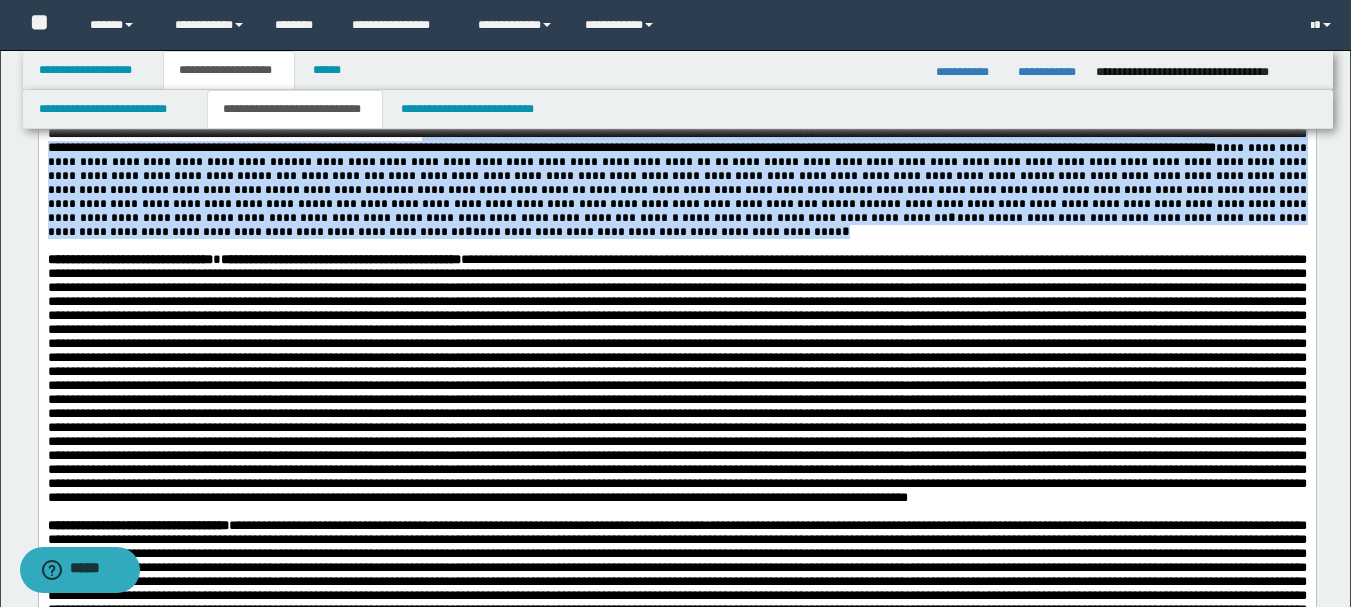 drag, startPoint x: 444, startPoint y: 321, endPoint x: 216, endPoint y: 196, distance: 260.0173 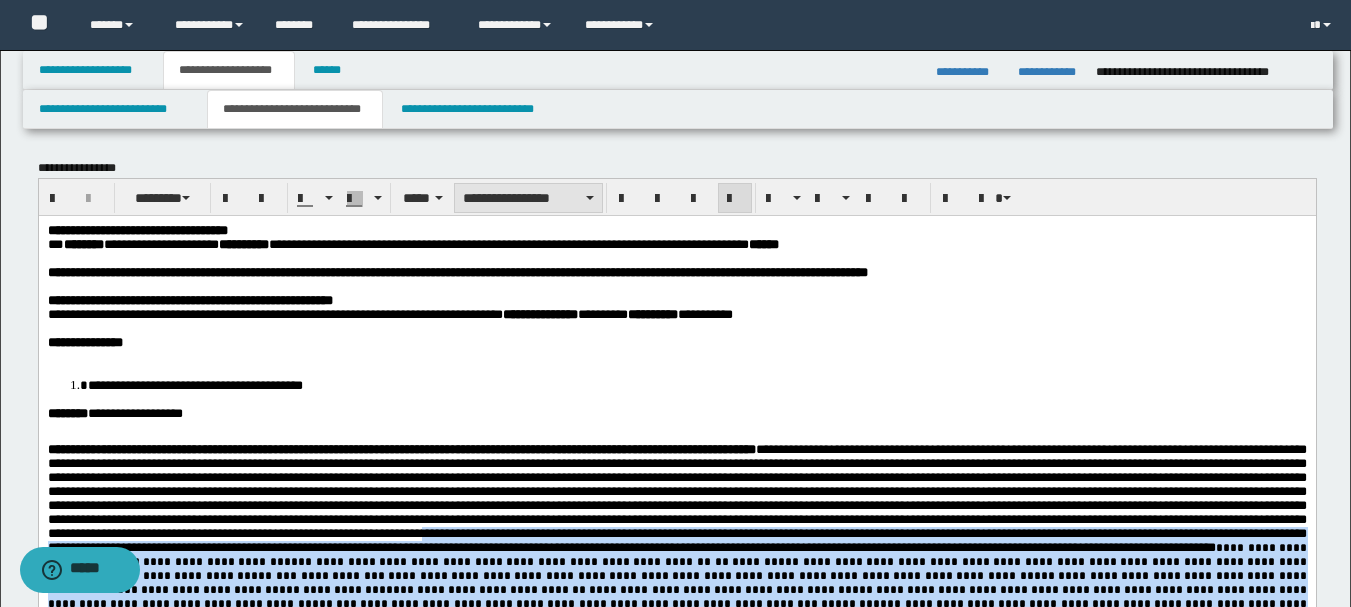 click on "**********" at bounding box center (528, 198) 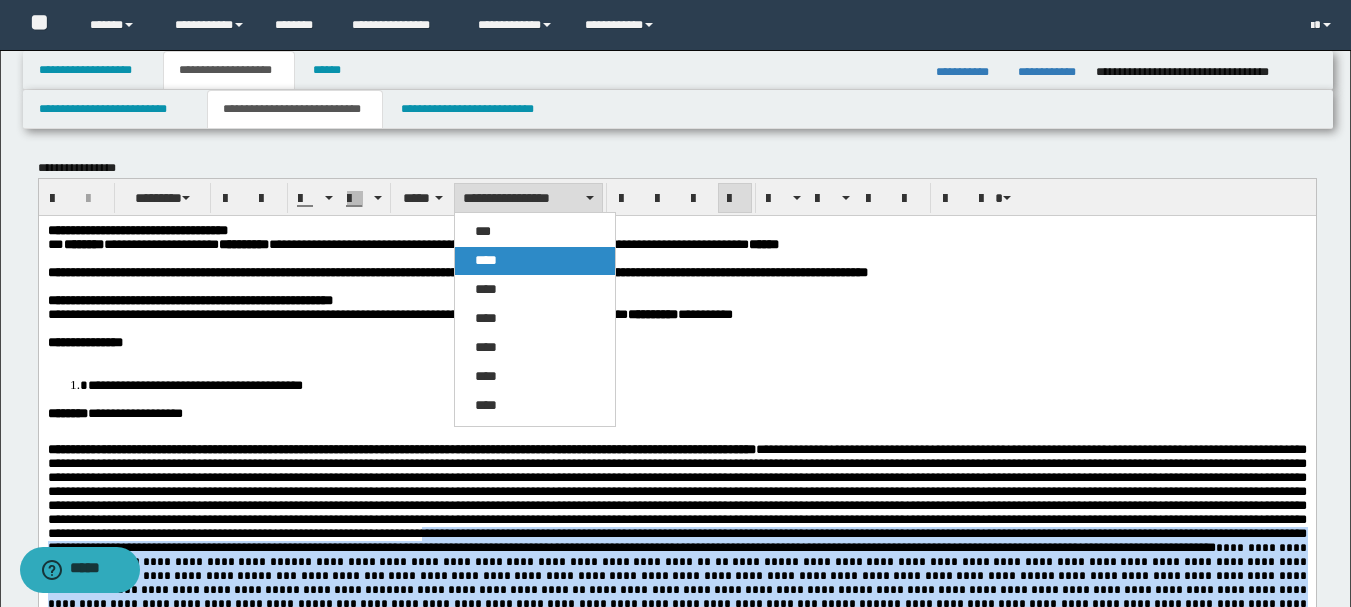 click on "****" at bounding box center [535, 261] 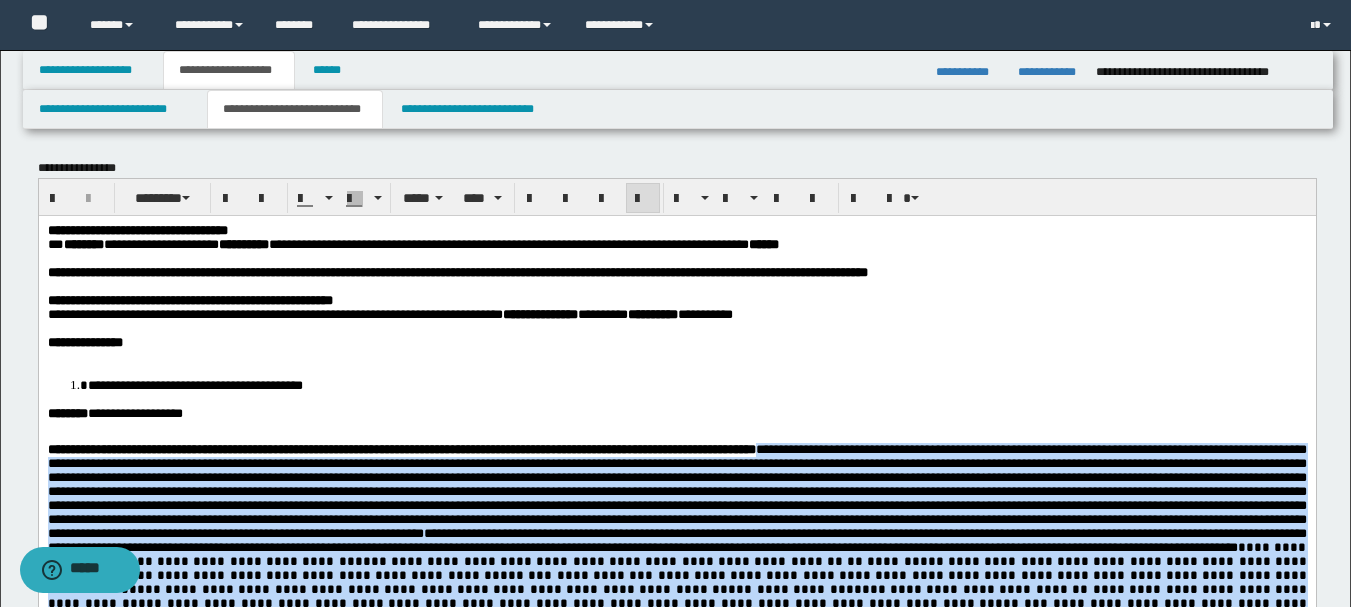 scroll, scrollTop: 400, scrollLeft: 0, axis: vertical 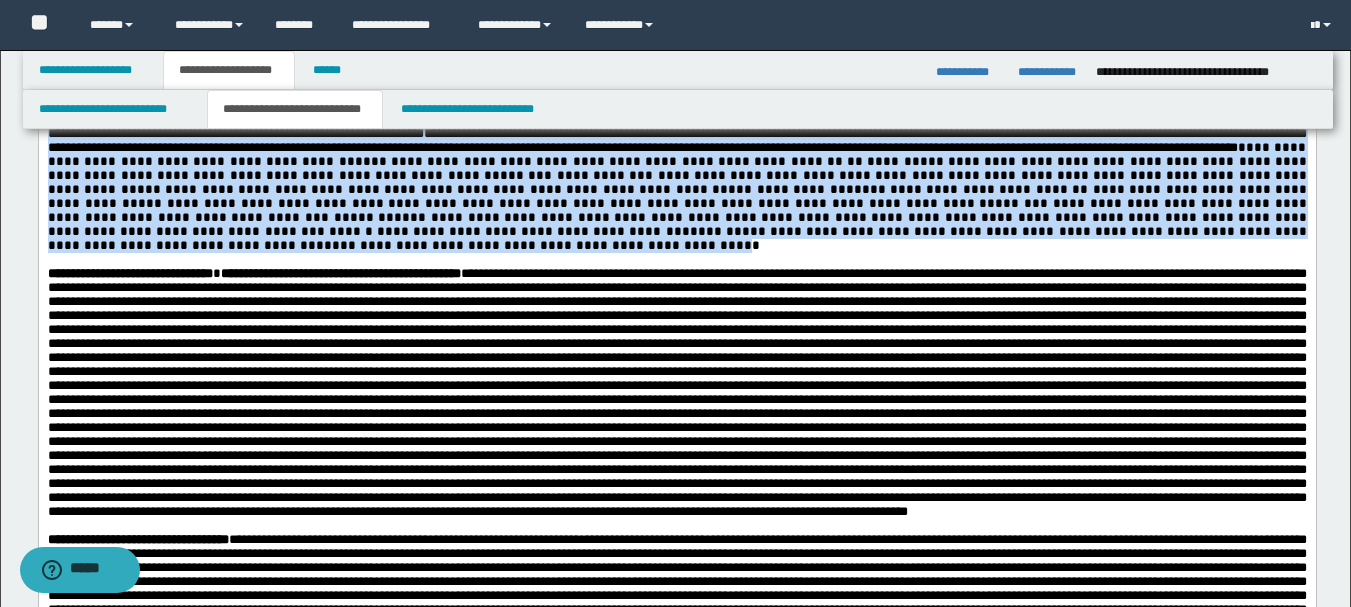 click at bounding box center (676, 392) 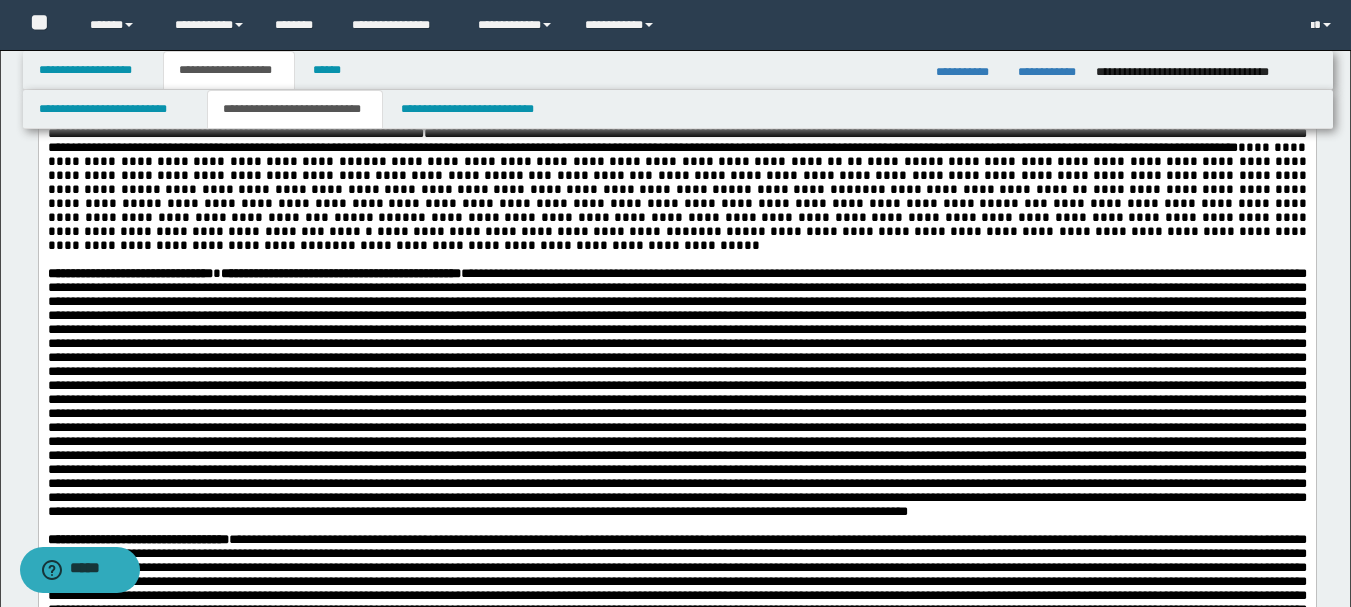 click on "**********" at bounding box center [676, 148] 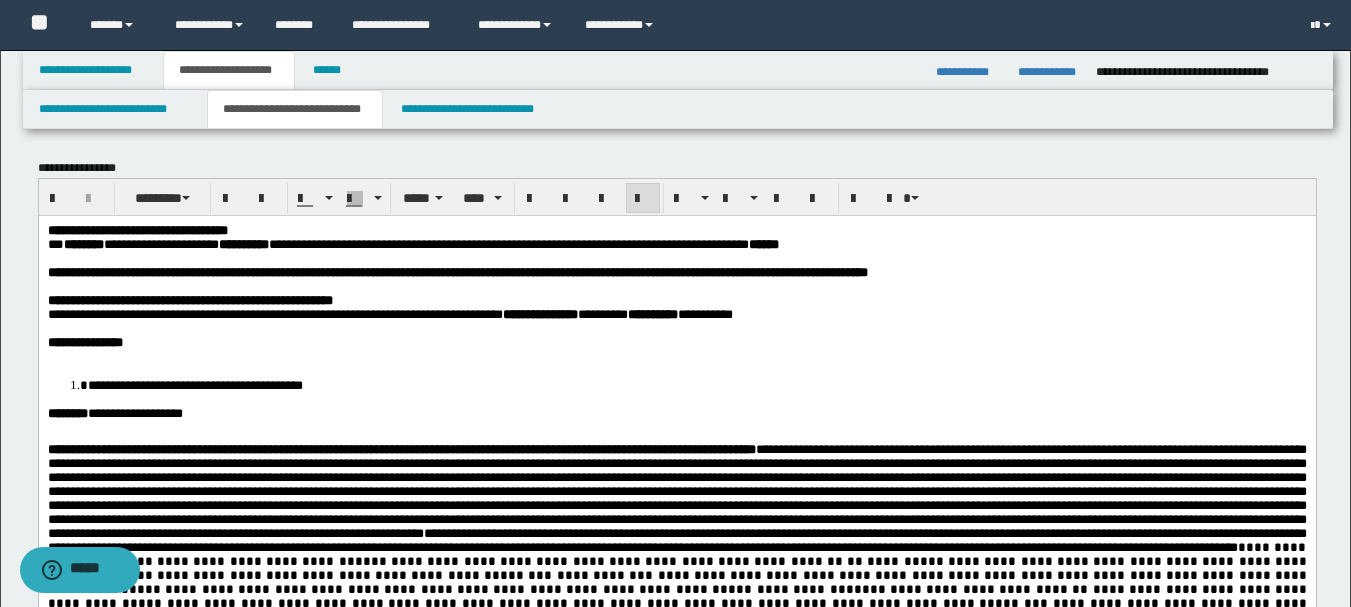 scroll, scrollTop: 200, scrollLeft: 0, axis: vertical 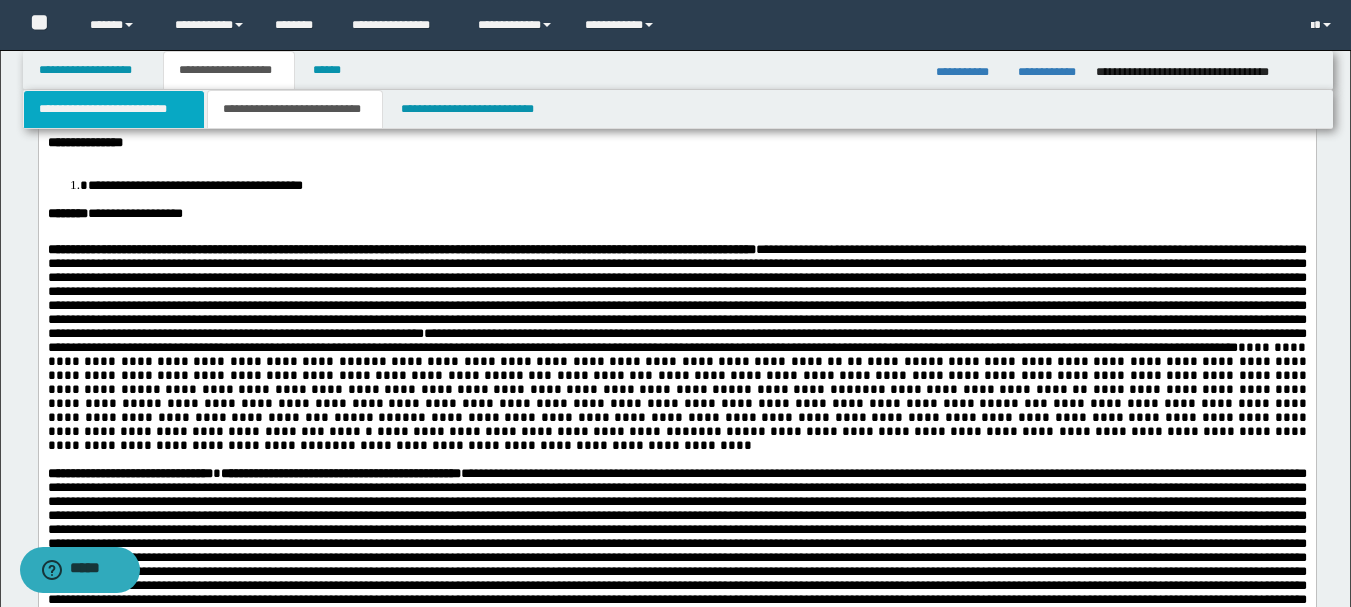 click on "**********" at bounding box center [114, 109] 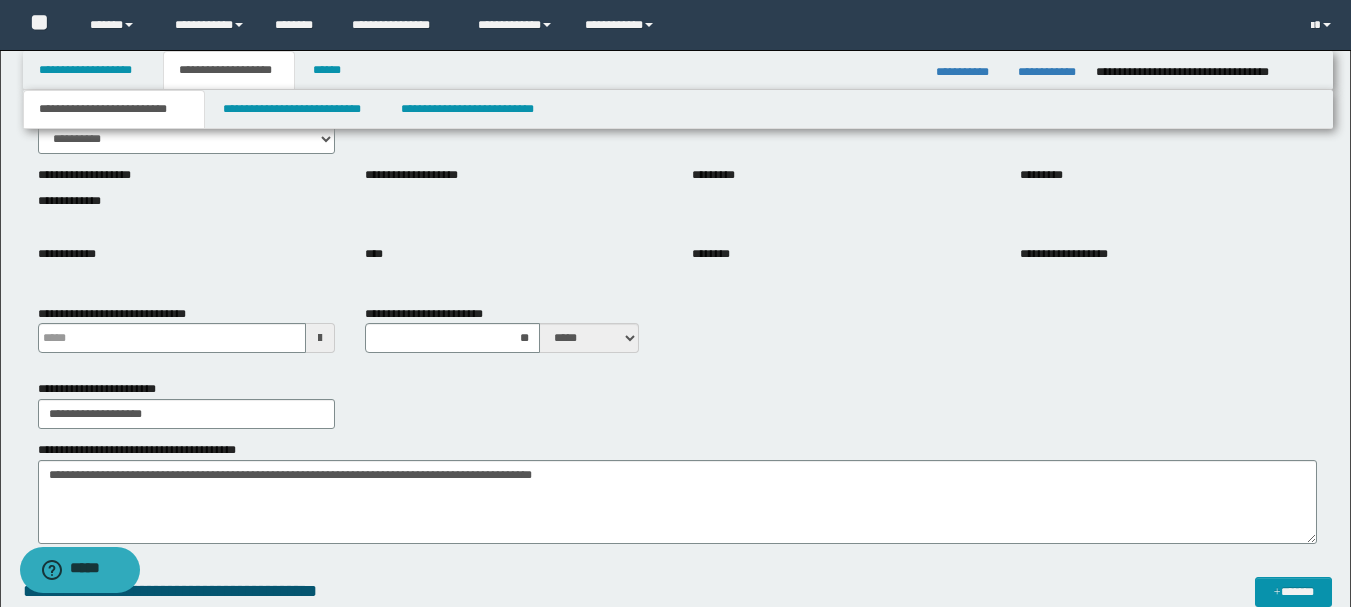 scroll, scrollTop: 0, scrollLeft: 0, axis: both 